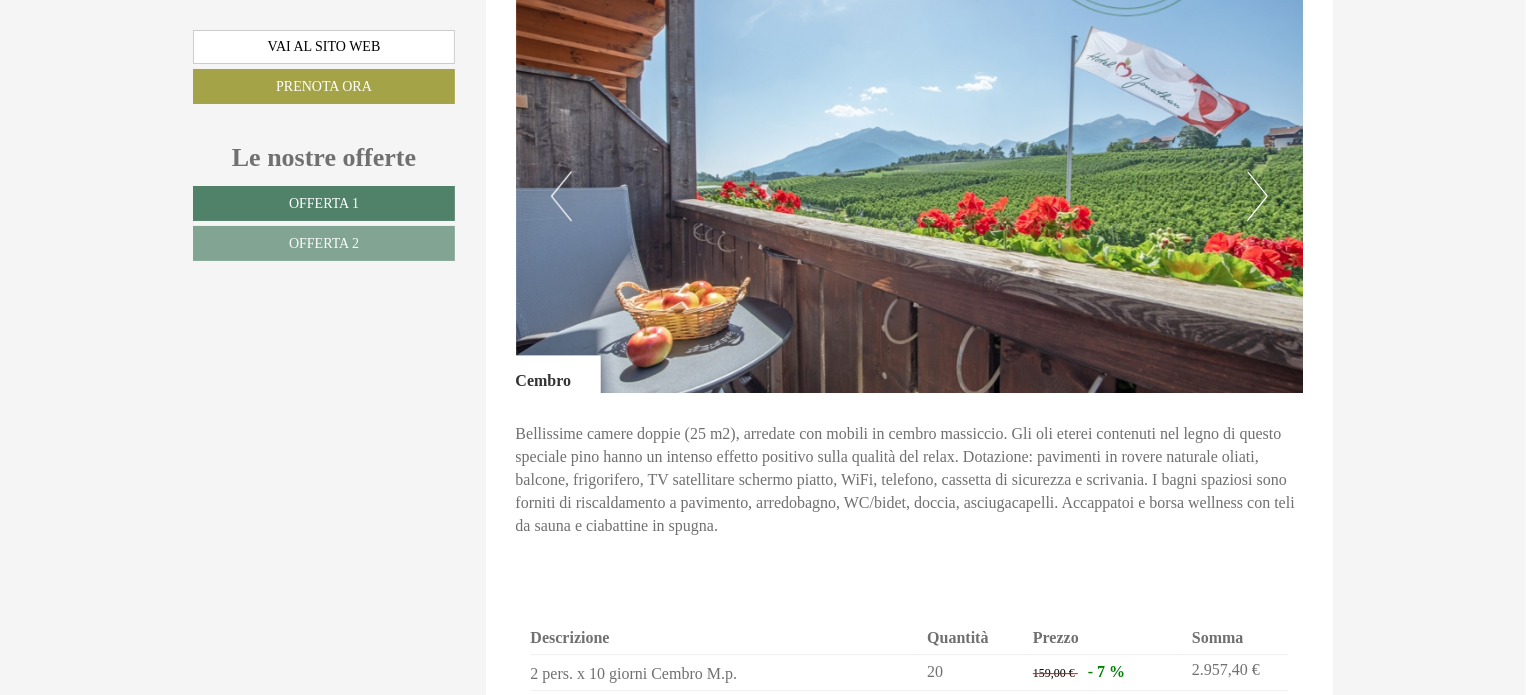 scroll, scrollTop: 2600, scrollLeft: 0, axis: vertical 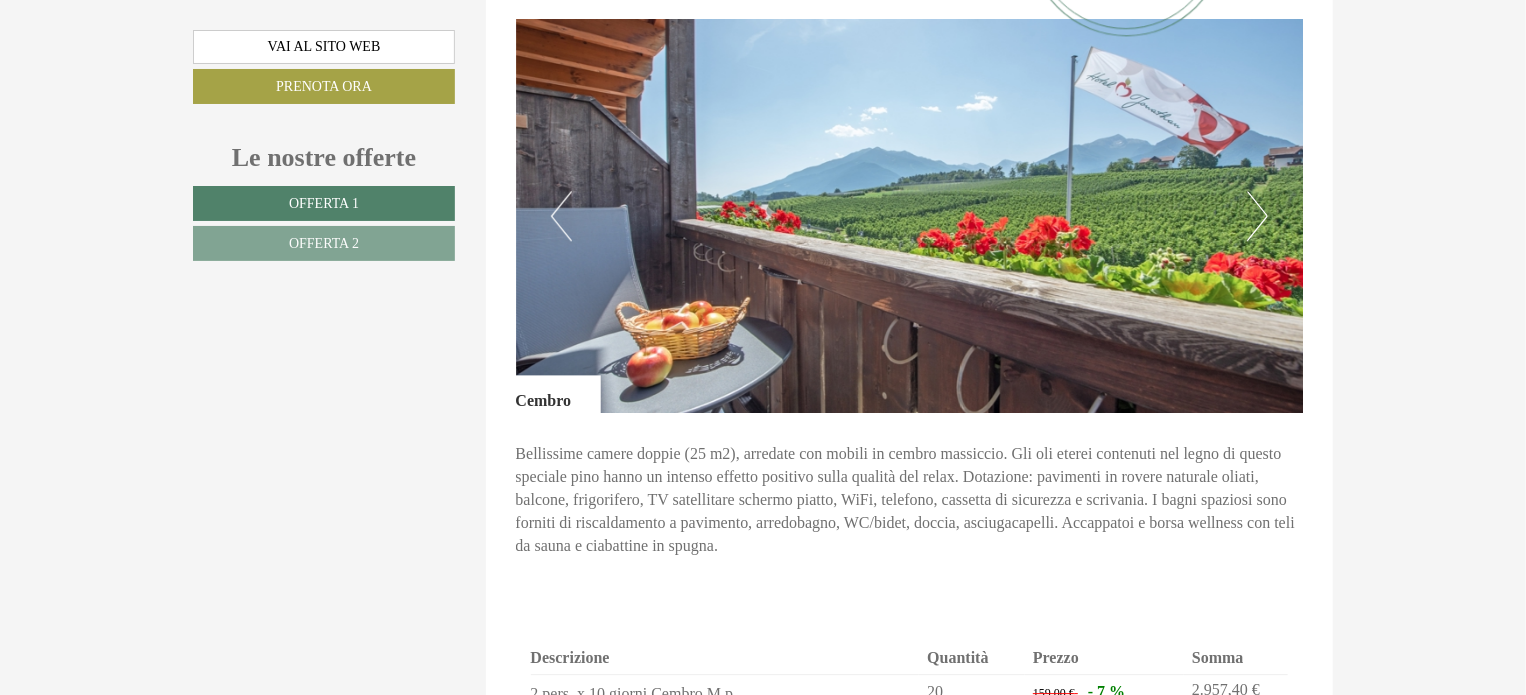 click on "Next" at bounding box center [1257, 216] 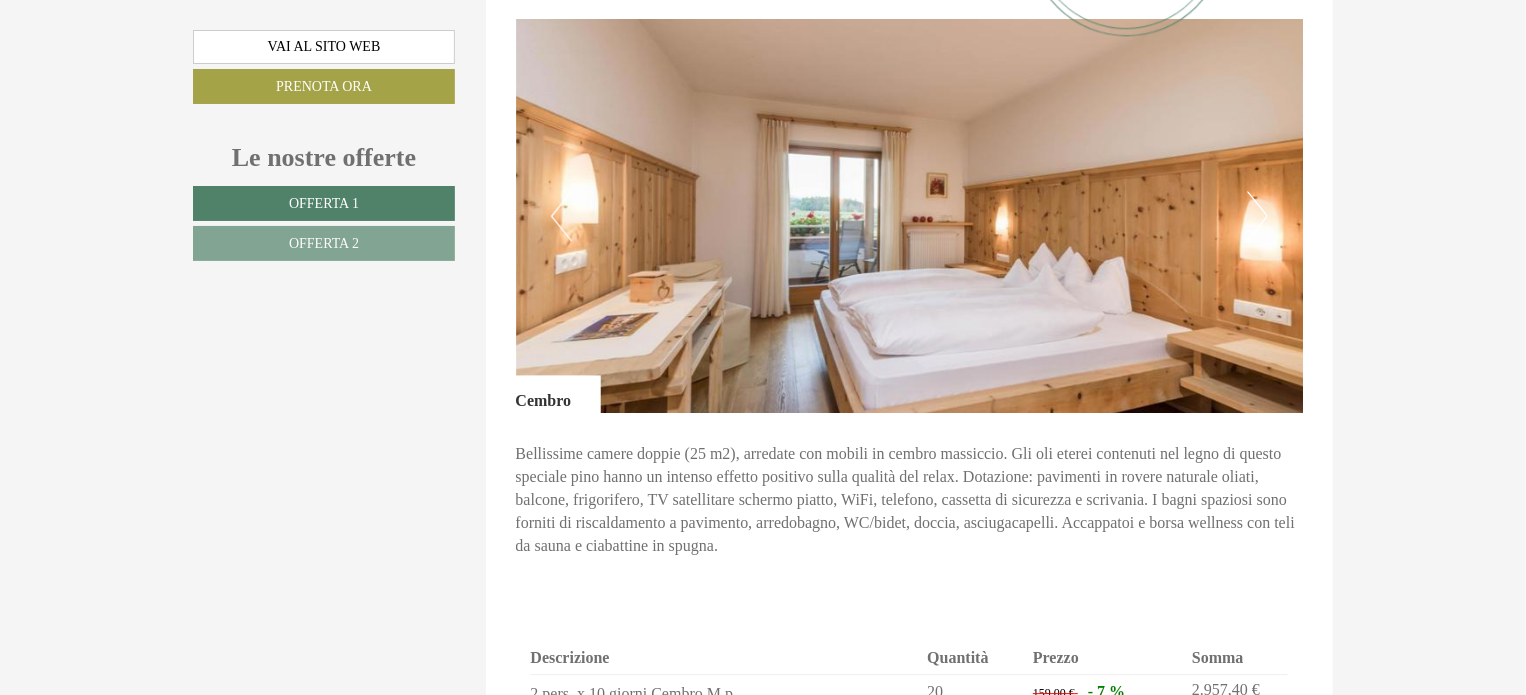 click on "Next" at bounding box center (1257, 216) 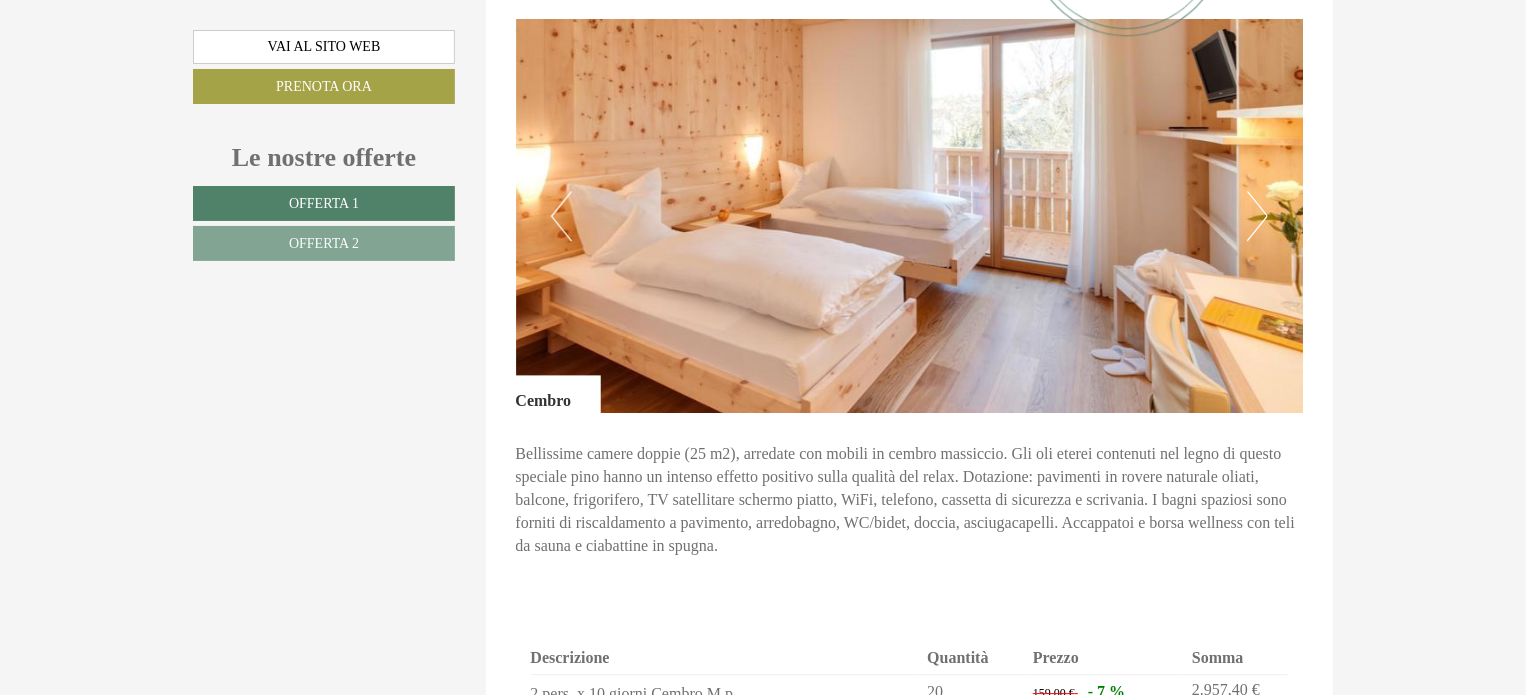 click on "Next" at bounding box center (1257, 216) 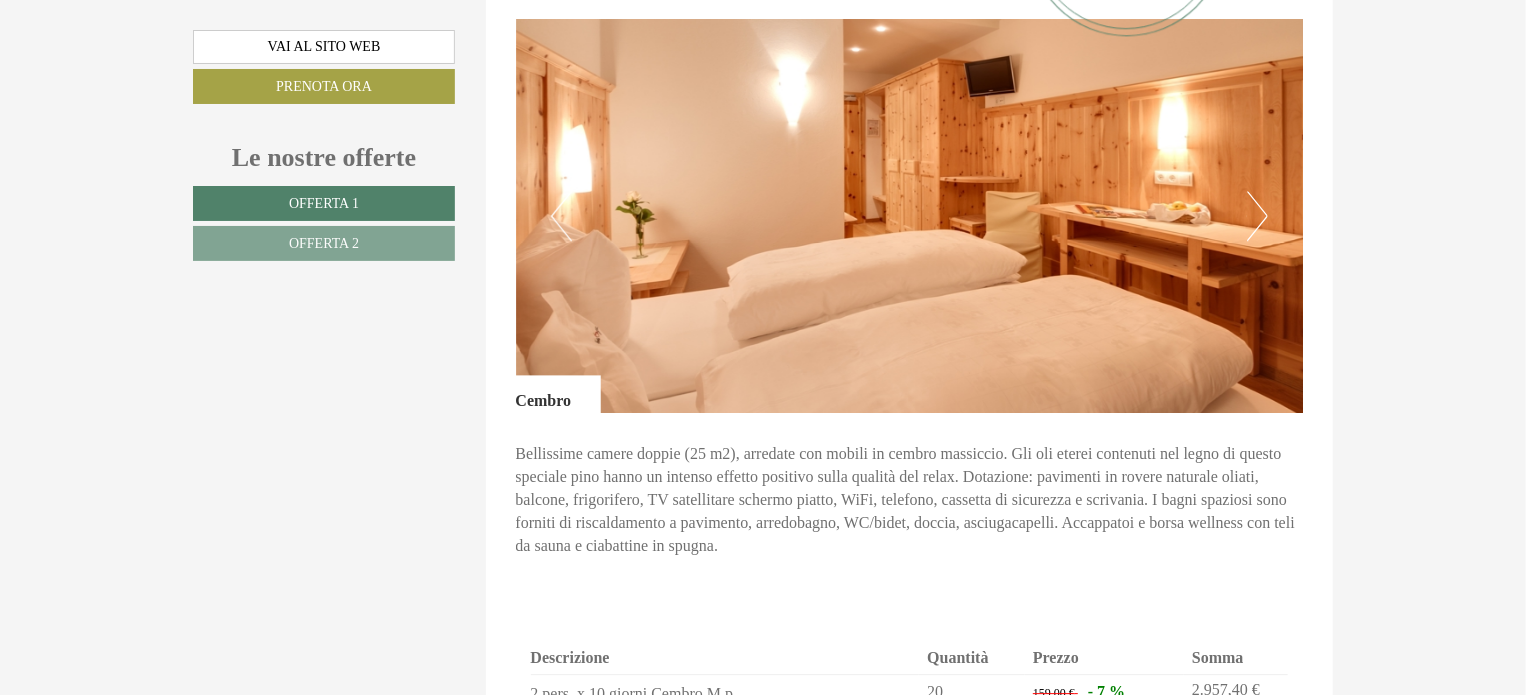 click on "Next" at bounding box center (1257, 216) 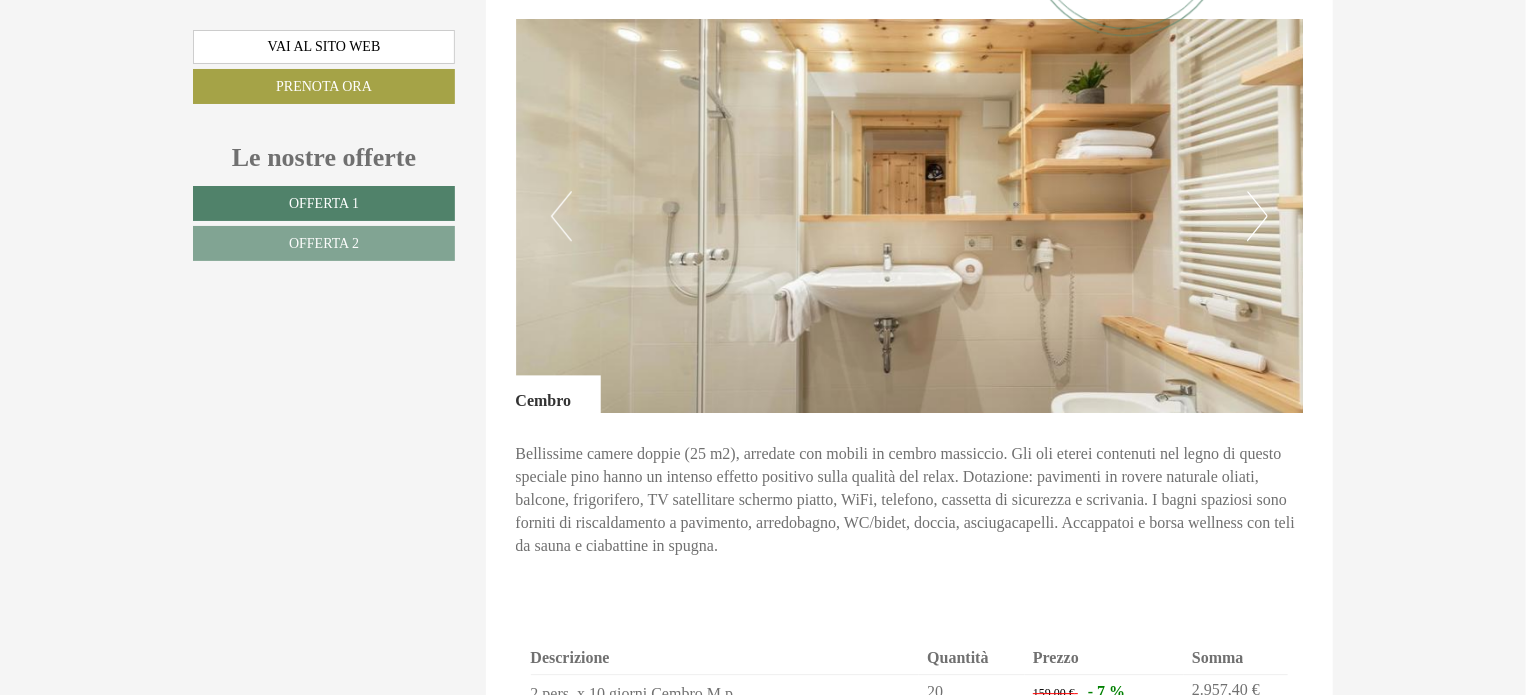 click on "Next" at bounding box center (1257, 216) 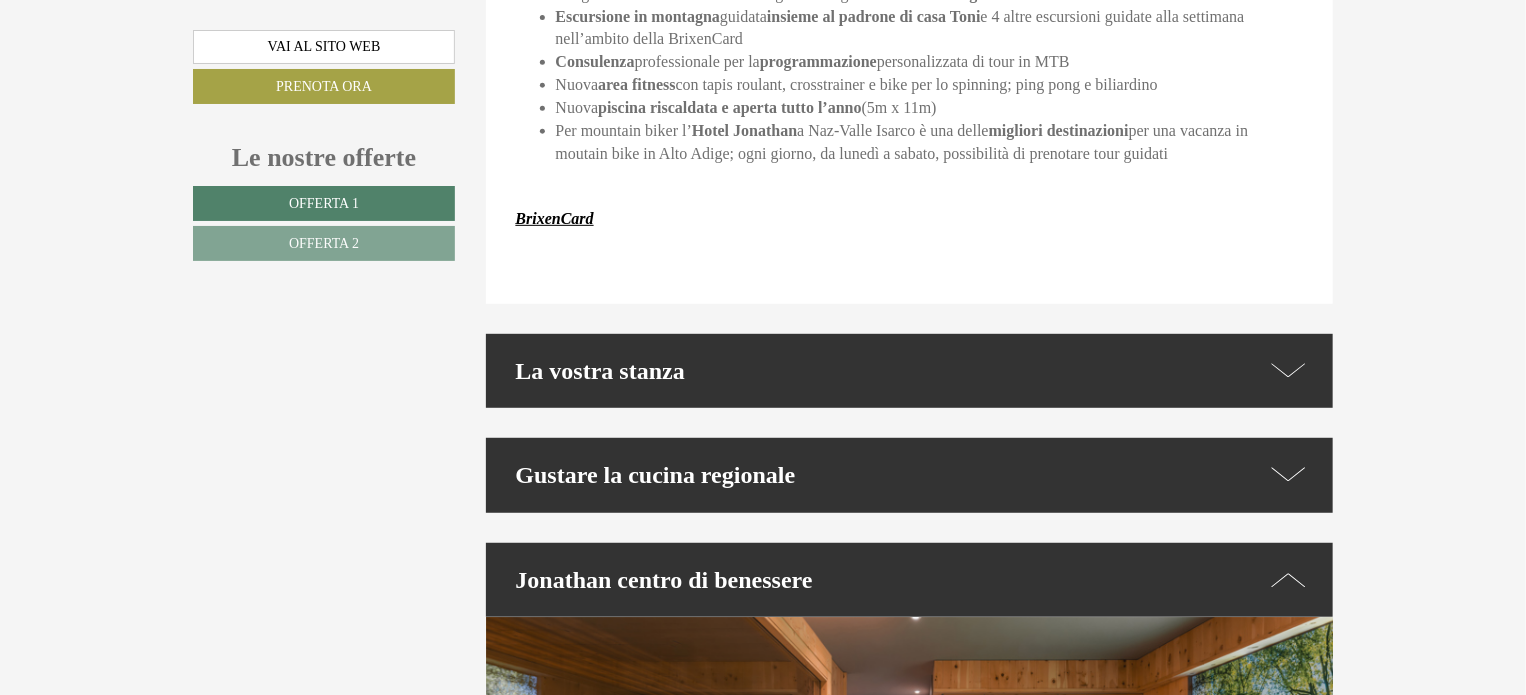 scroll, scrollTop: 4400, scrollLeft: 0, axis: vertical 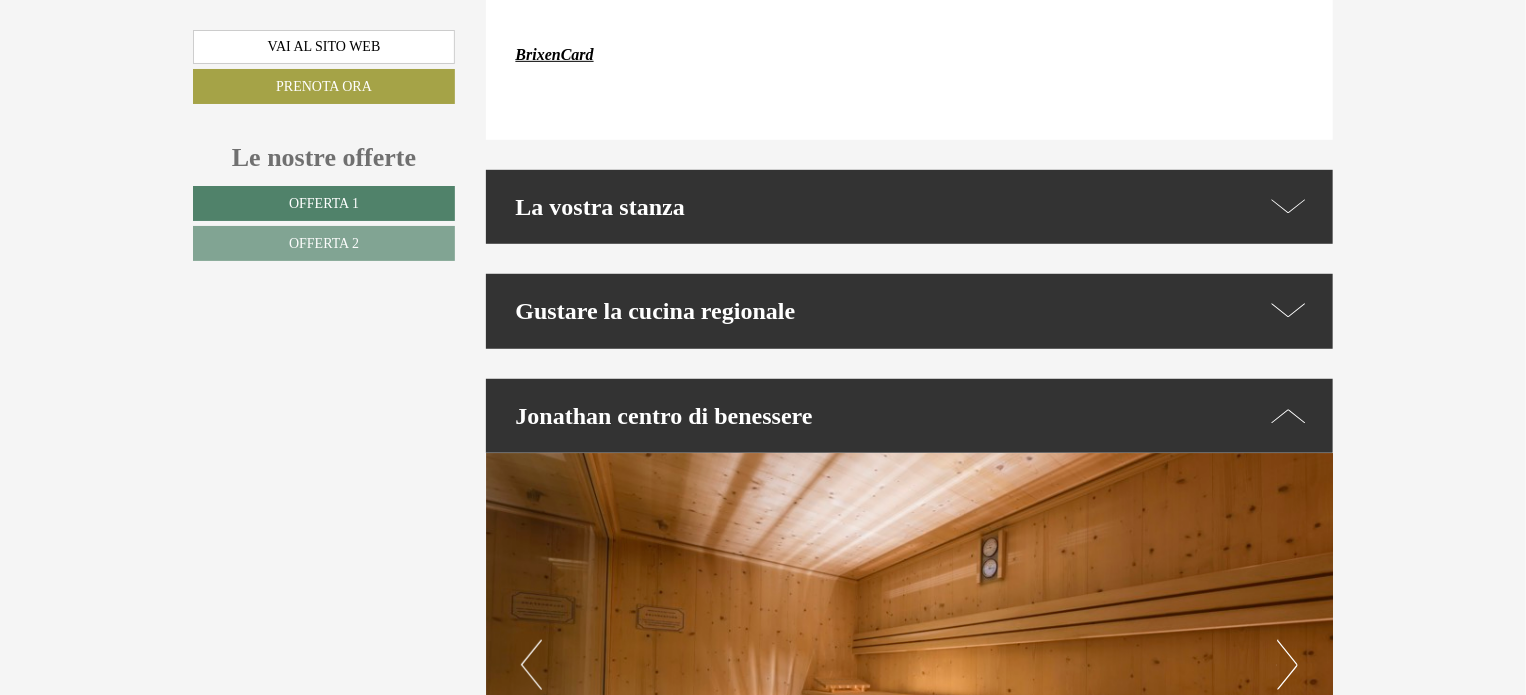 click on "La vostra stanza" at bounding box center (910, 207) 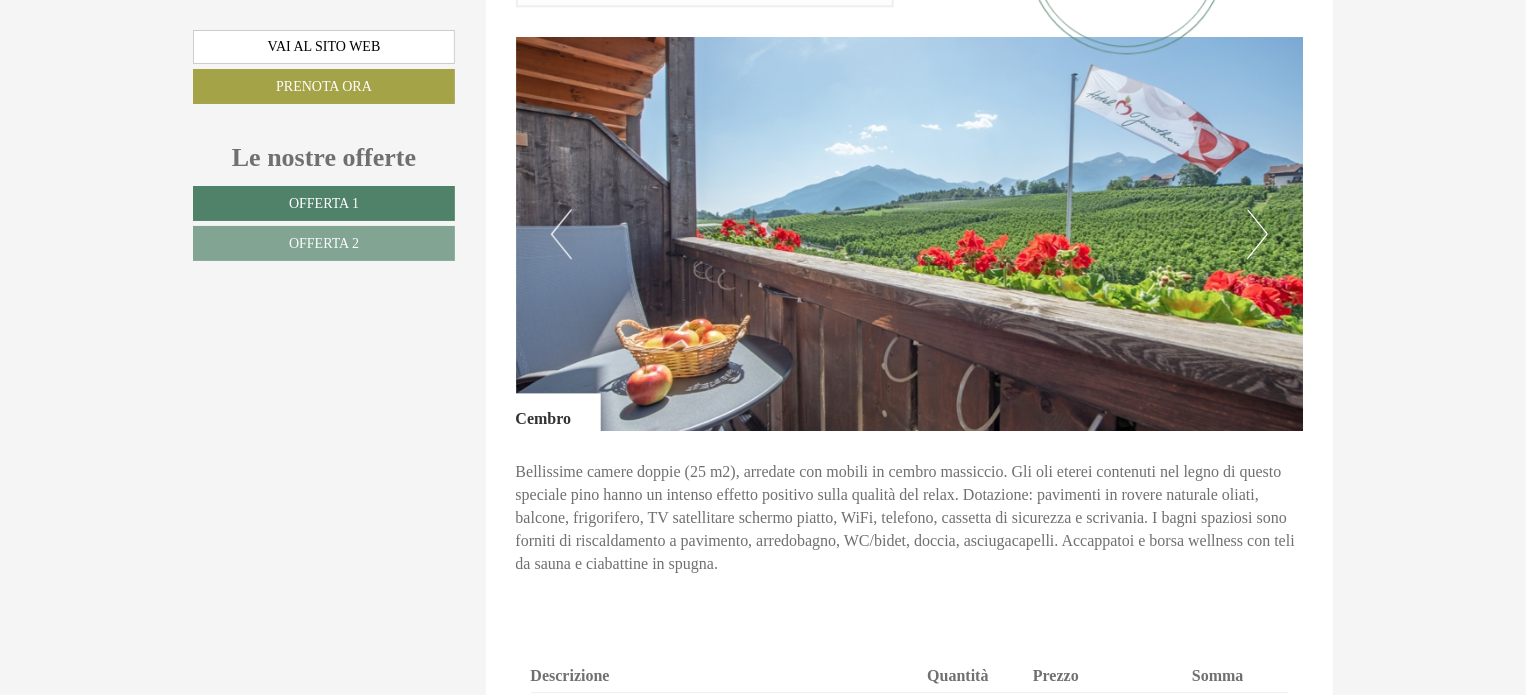 scroll, scrollTop: 2600, scrollLeft: 0, axis: vertical 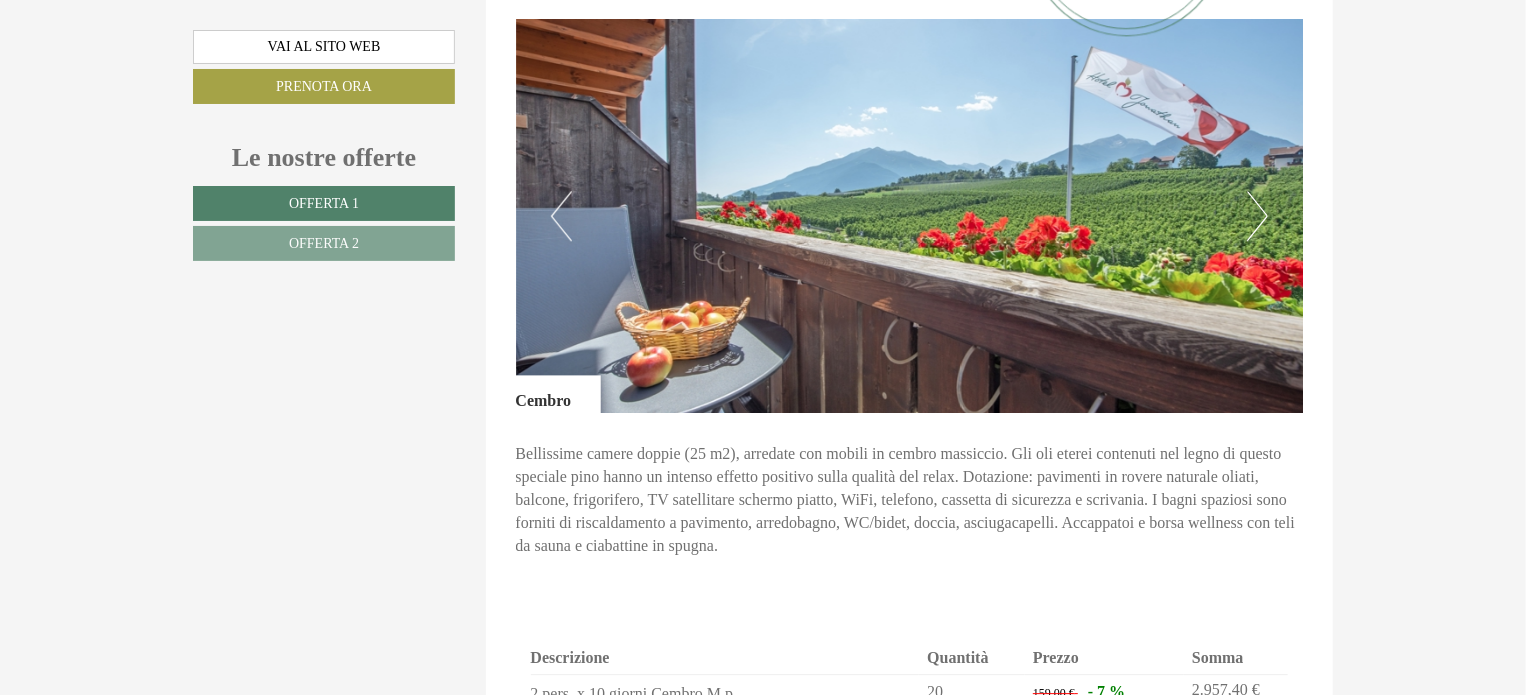 click on "Next" at bounding box center [1257, 216] 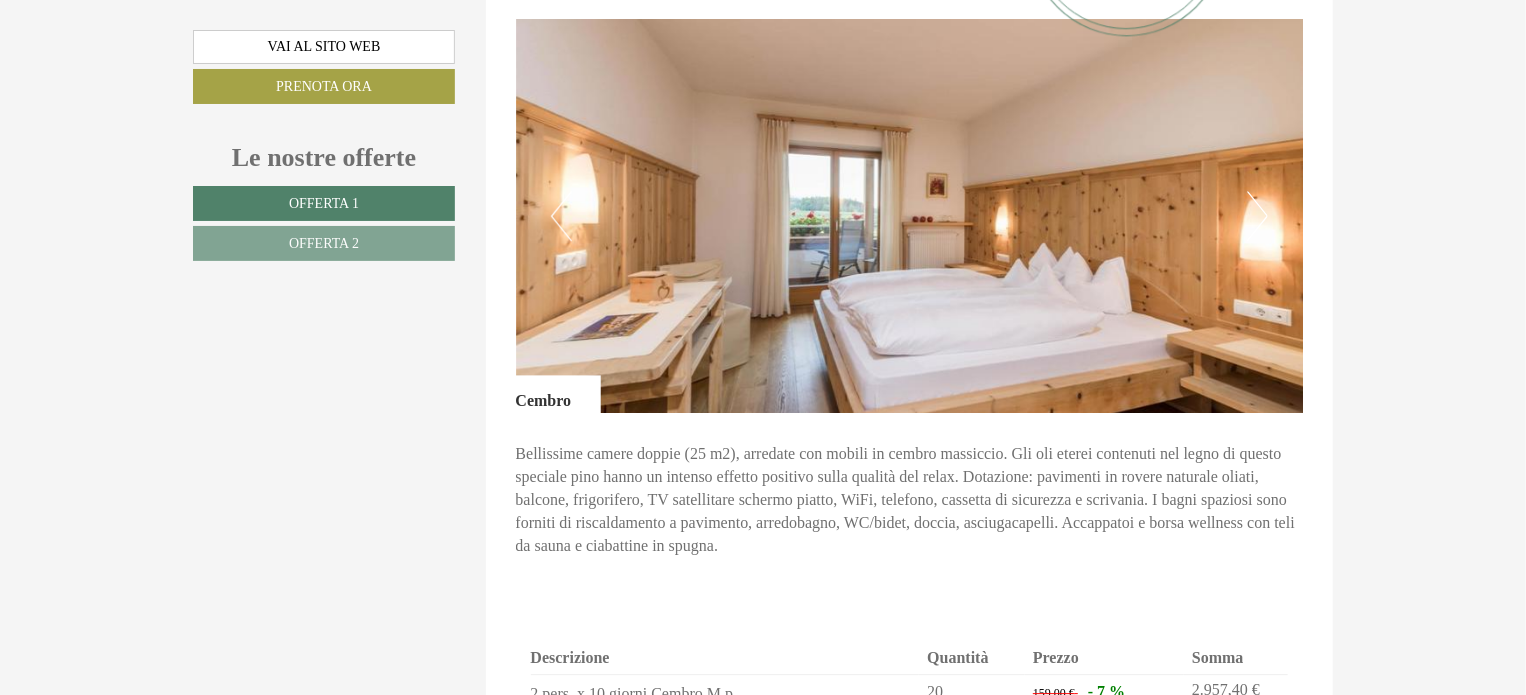 click on "Next" at bounding box center (1257, 216) 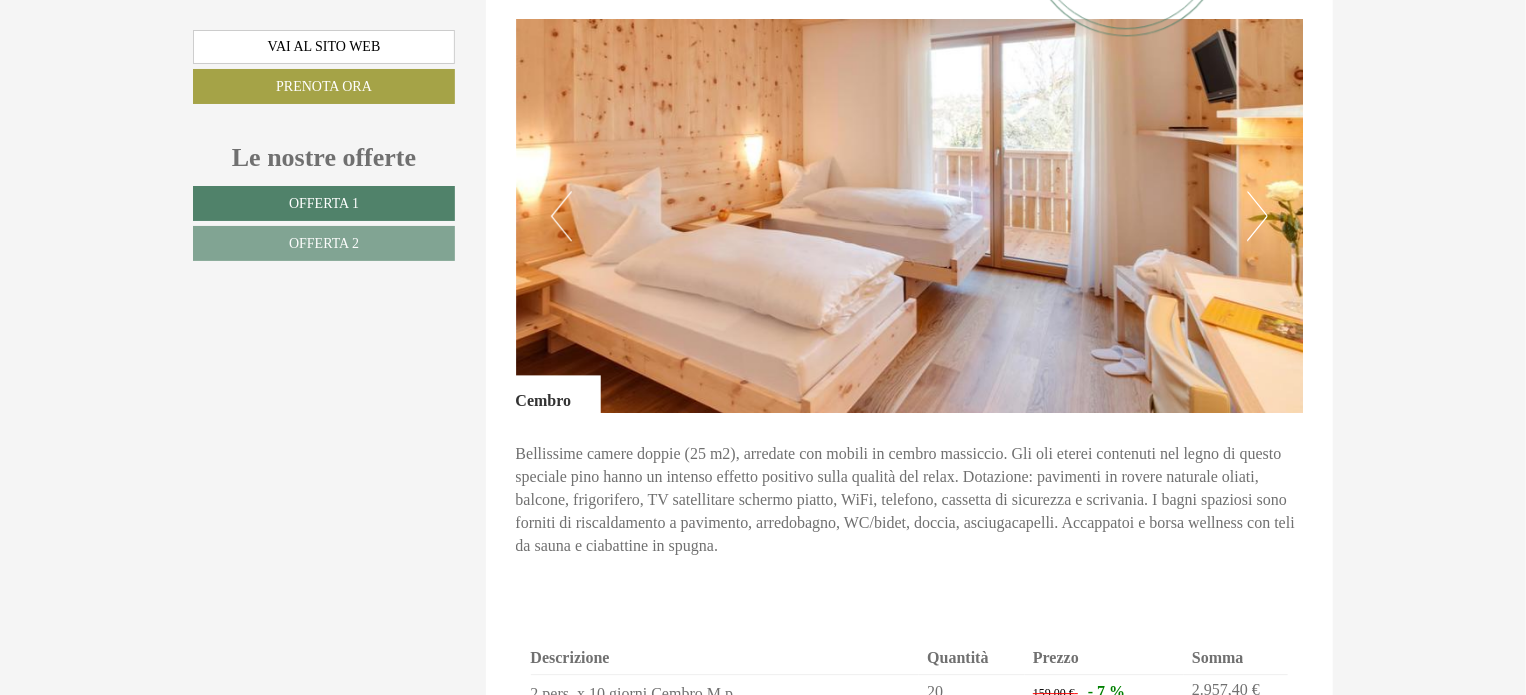 click on "Next" at bounding box center (1257, 216) 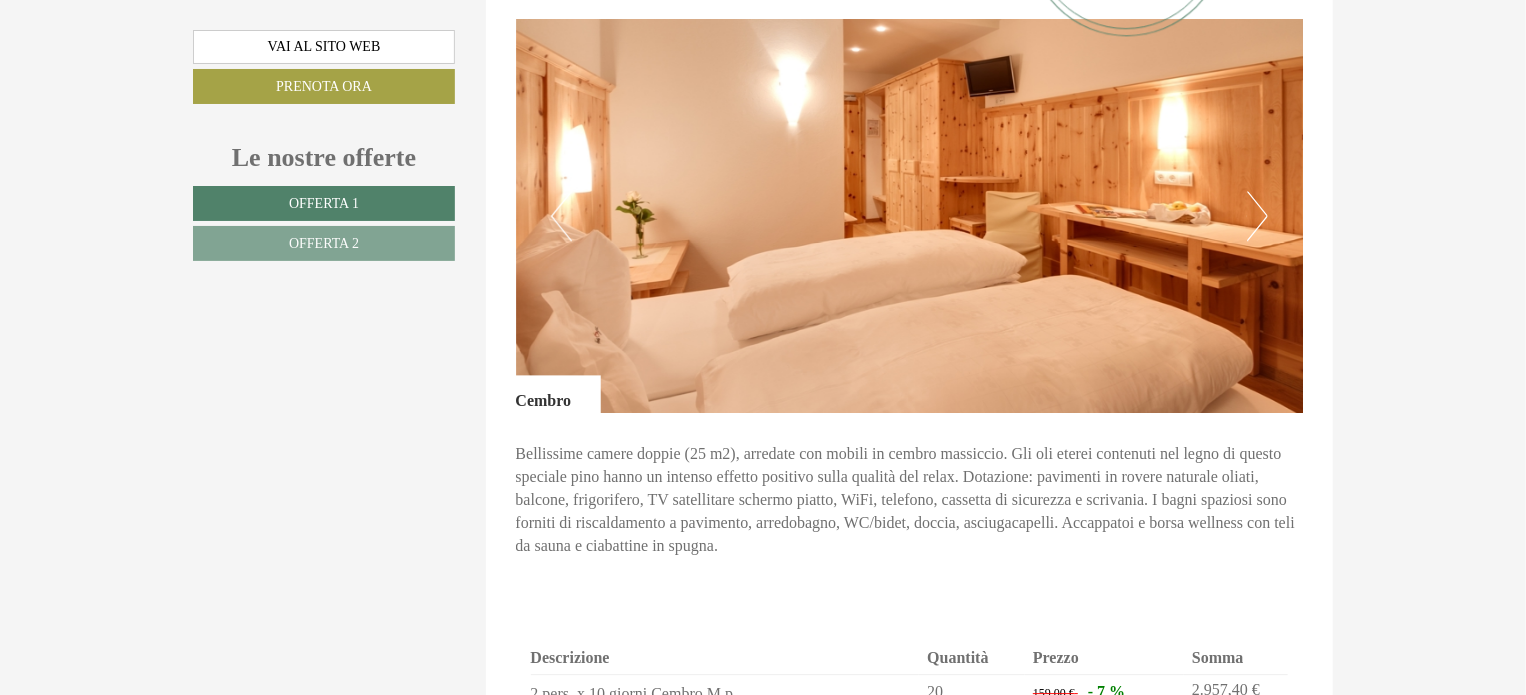 click on "Next" at bounding box center [1257, 216] 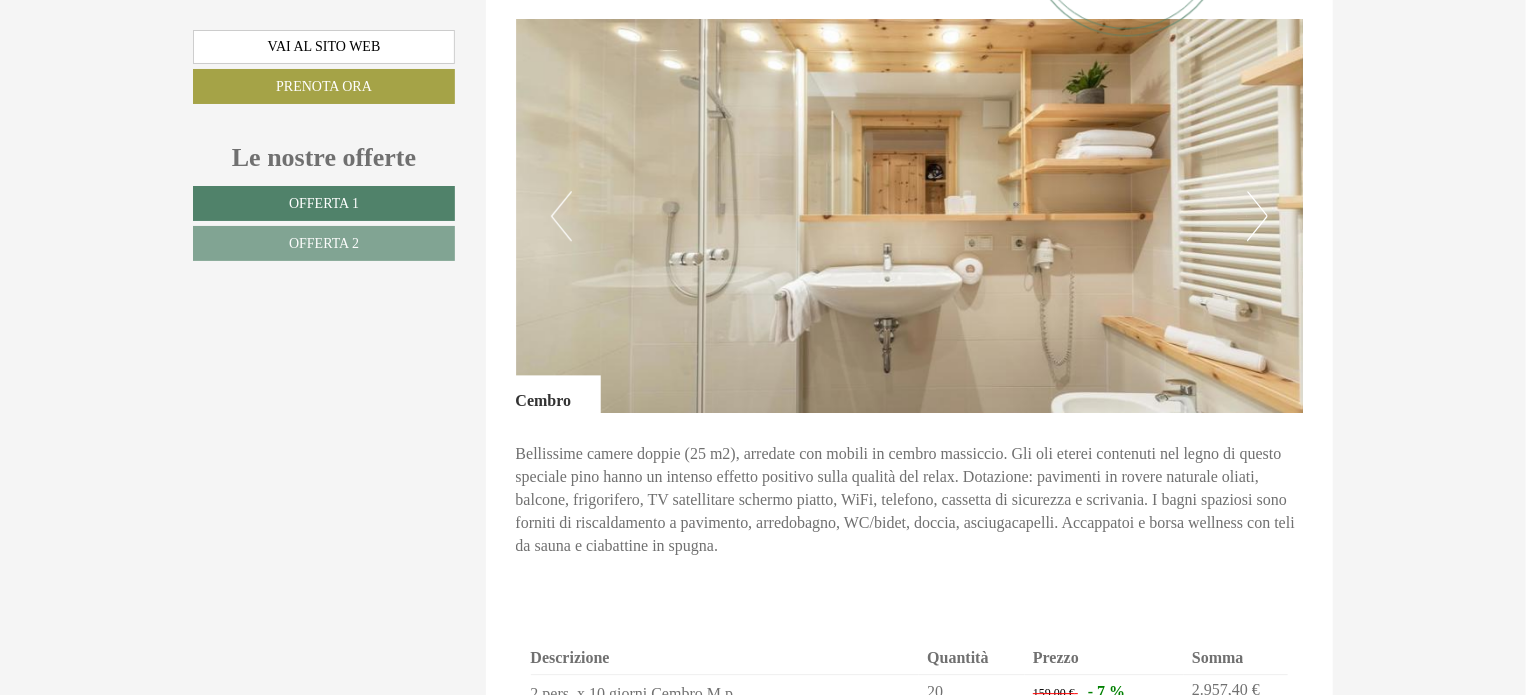 click on "Next" at bounding box center (1257, 216) 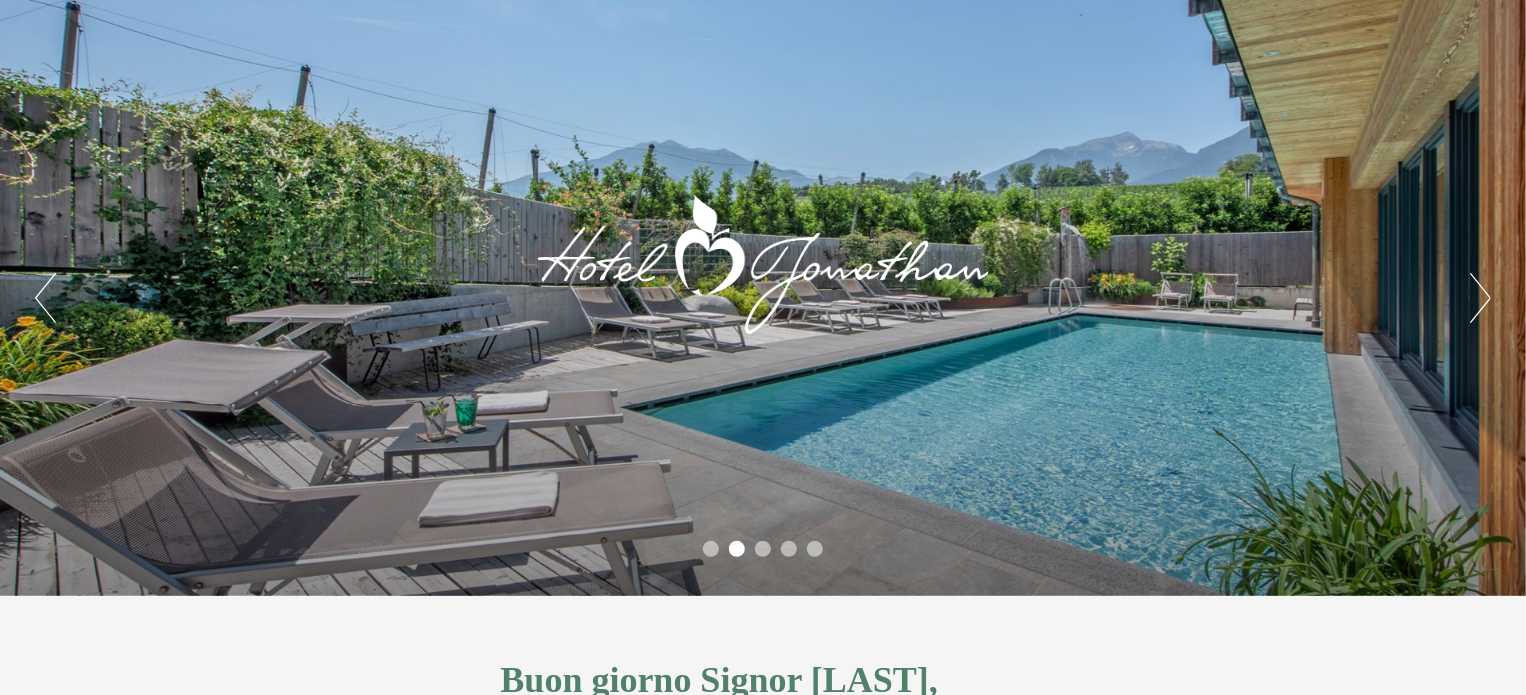 scroll, scrollTop: 100, scrollLeft: 0, axis: vertical 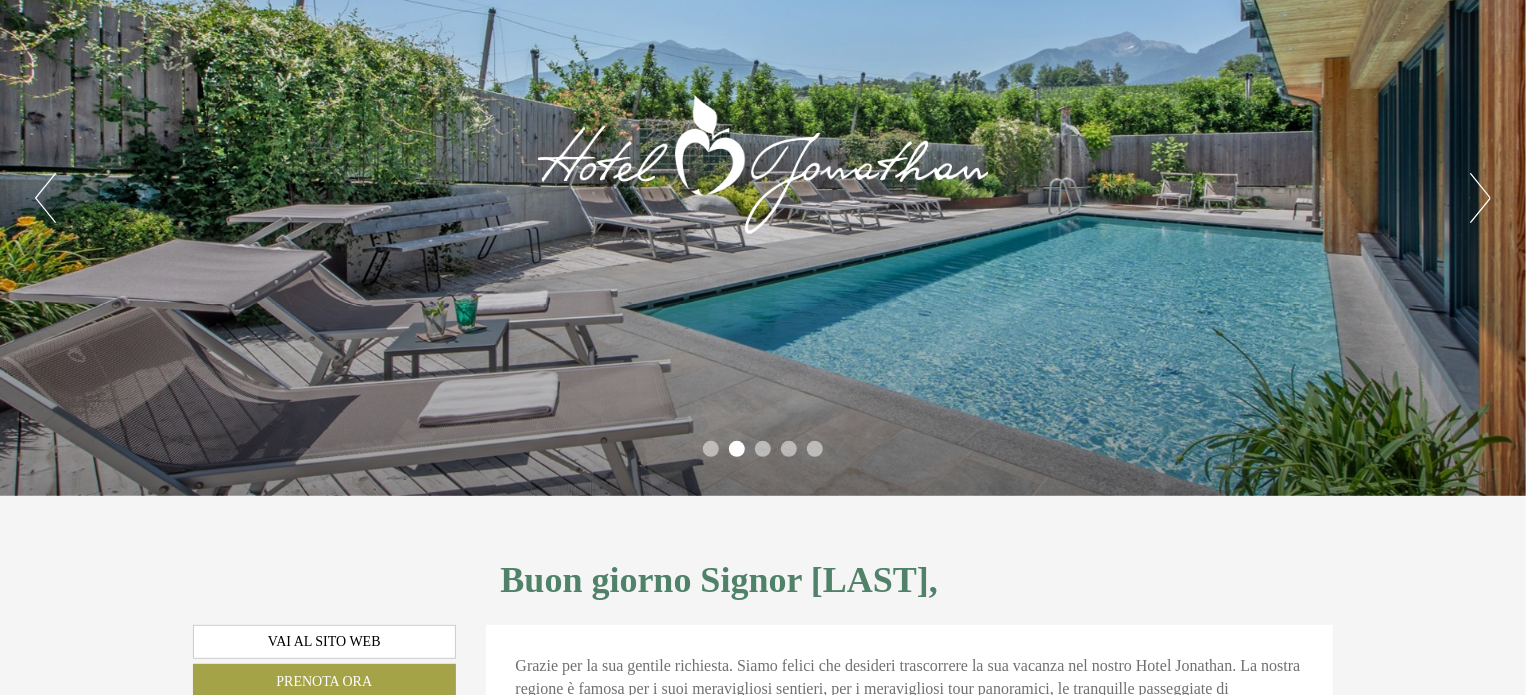click on "Previous
Next 1 2 3 4 5" at bounding box center [763, 198] 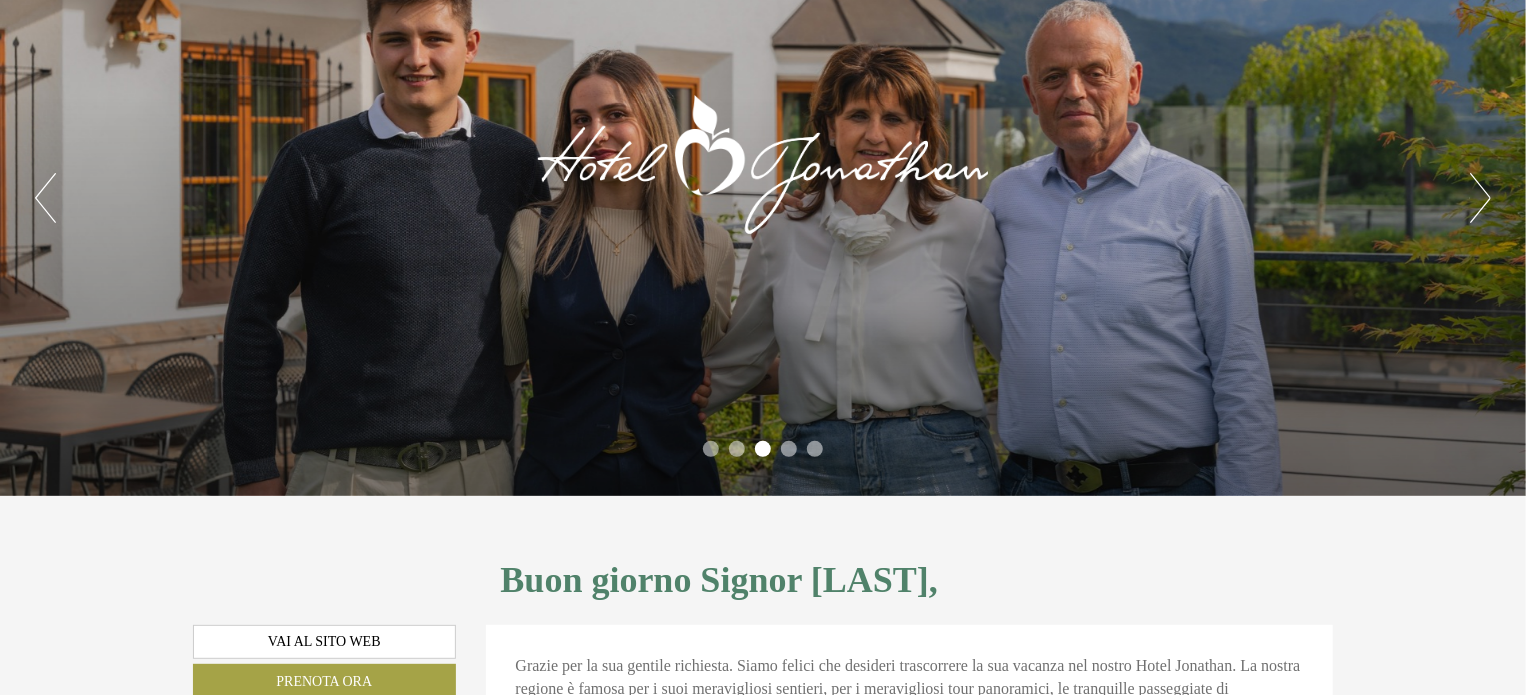 click on "Next" at bounding box center [1480, 198] 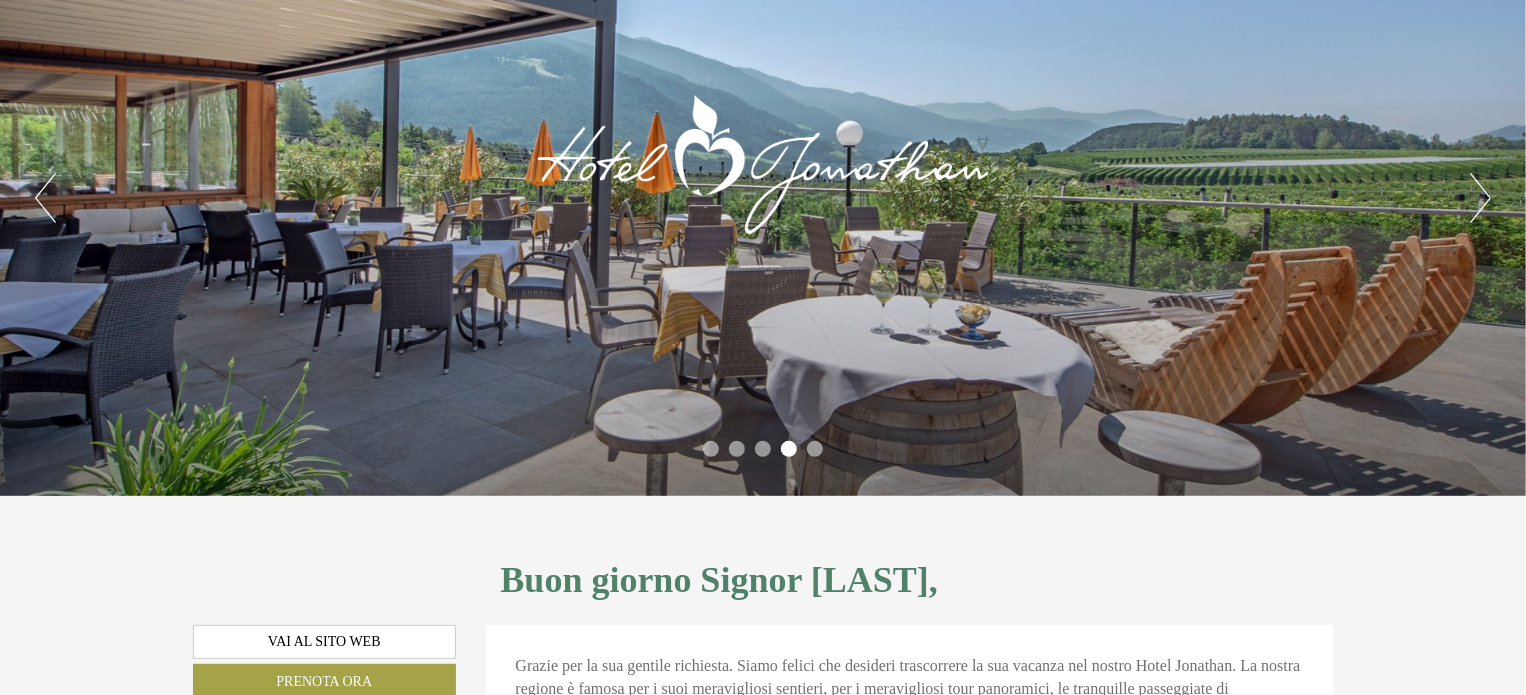 click on "Next" at bounding box center [1480, 198] 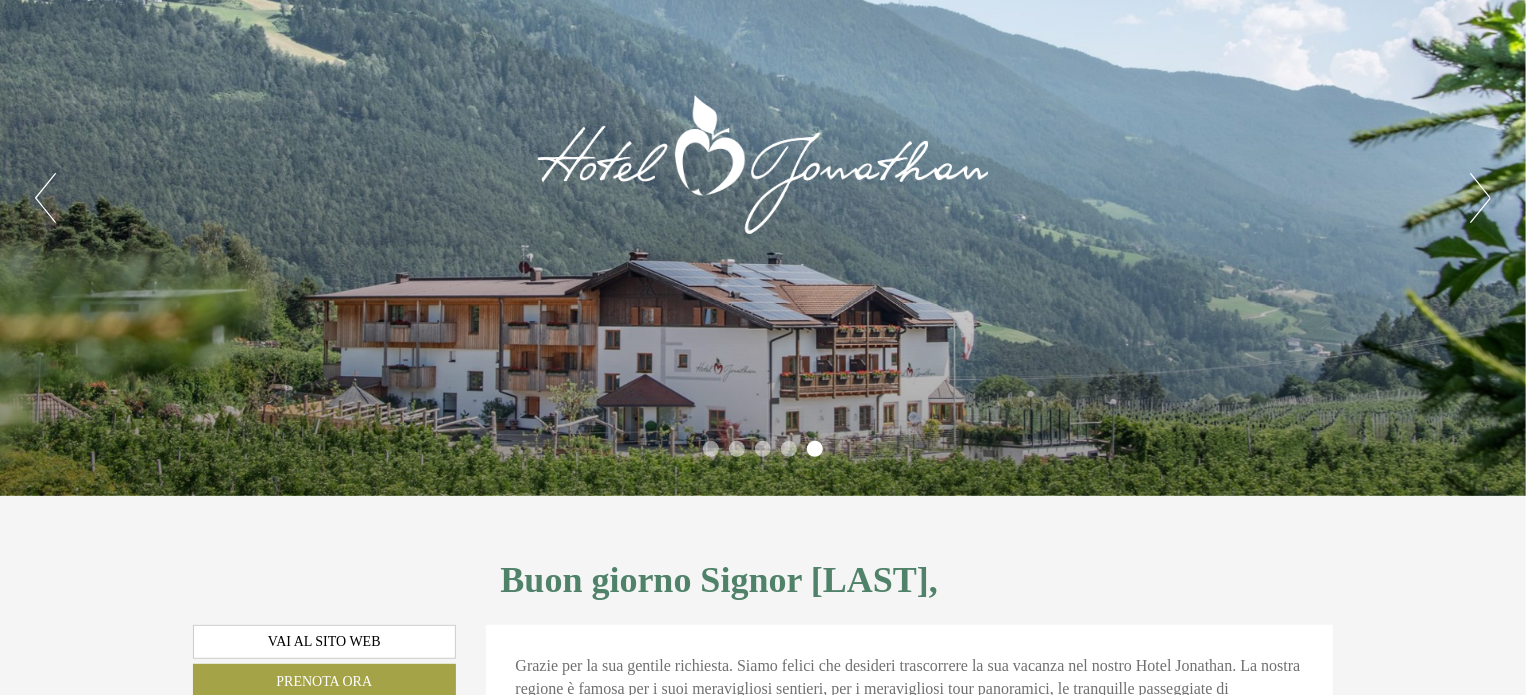 click on "Next" at bounding box center [1480, 198] 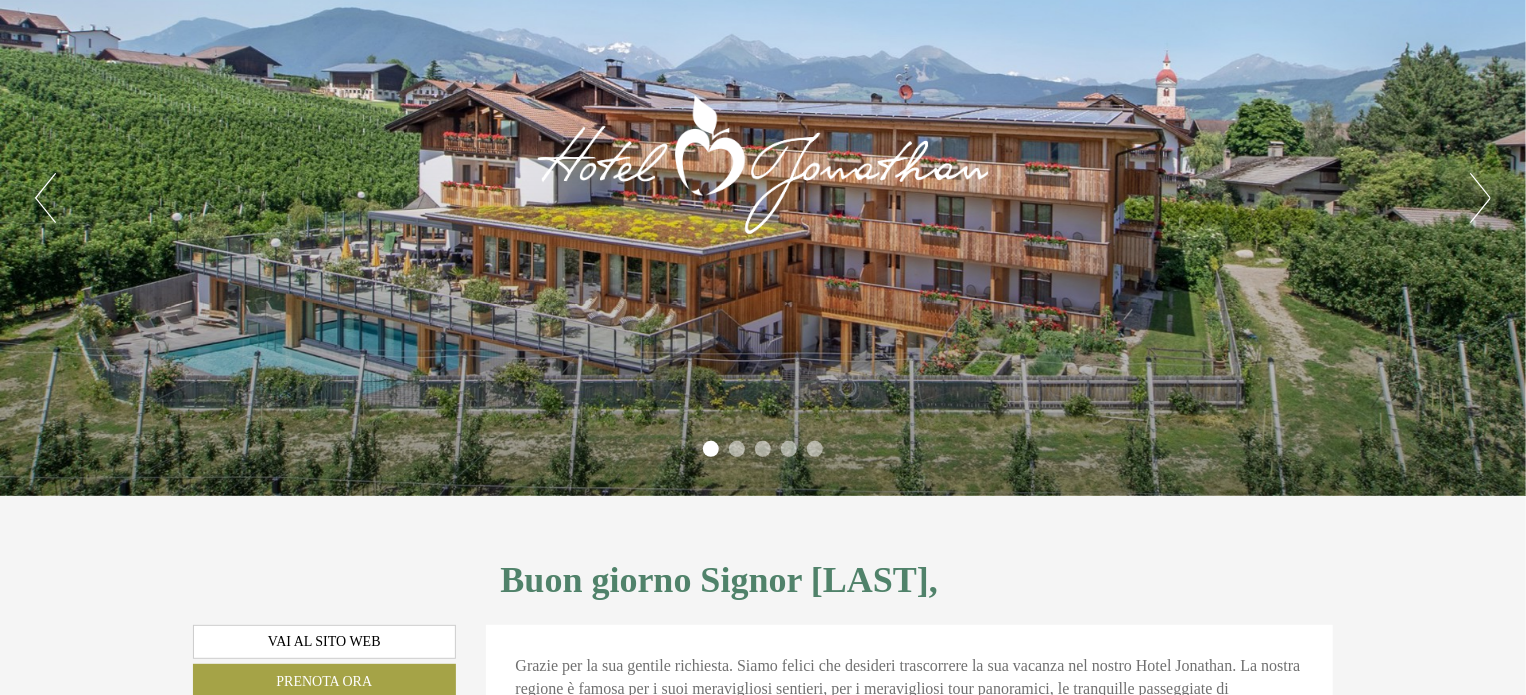 click on "Next" at bounding box center [1480, 198] 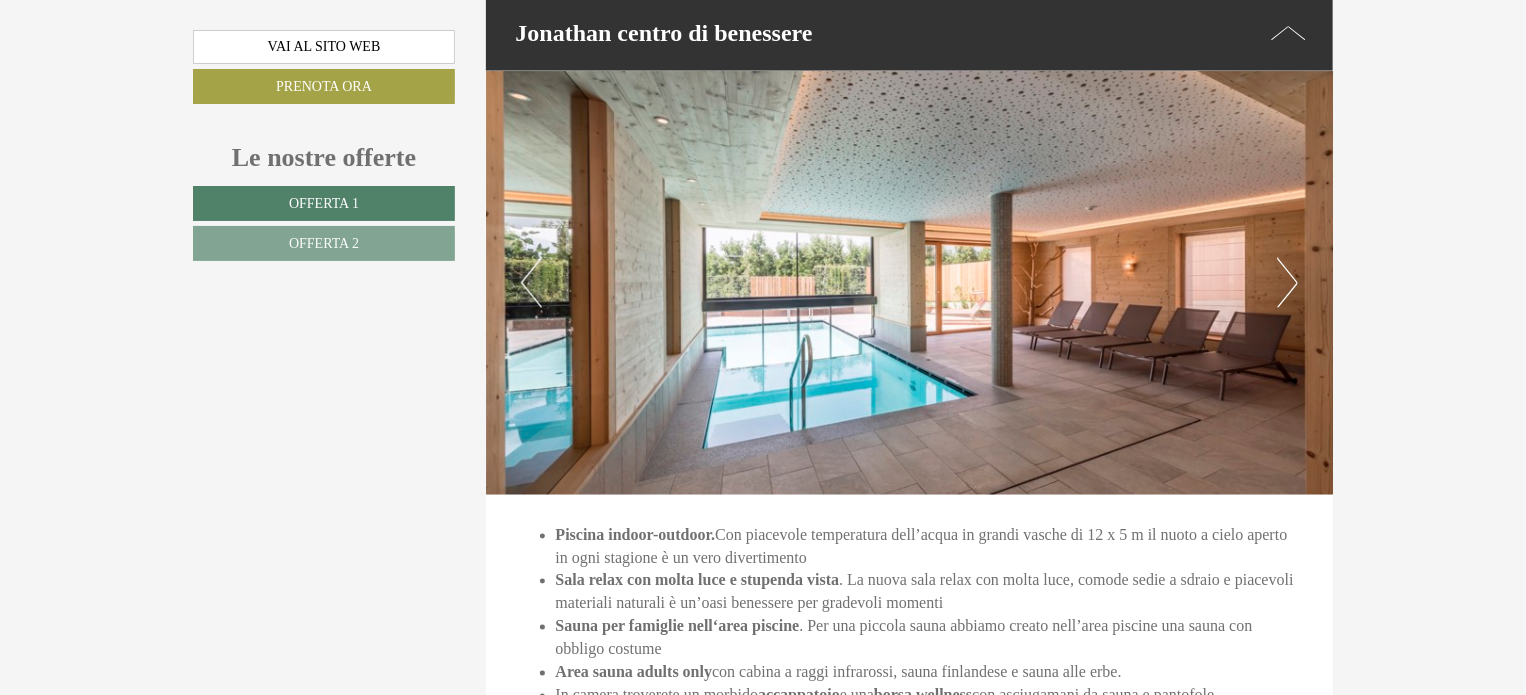 scroll, scrollTop: 5169, scrollLeft: 0, axis: vertical 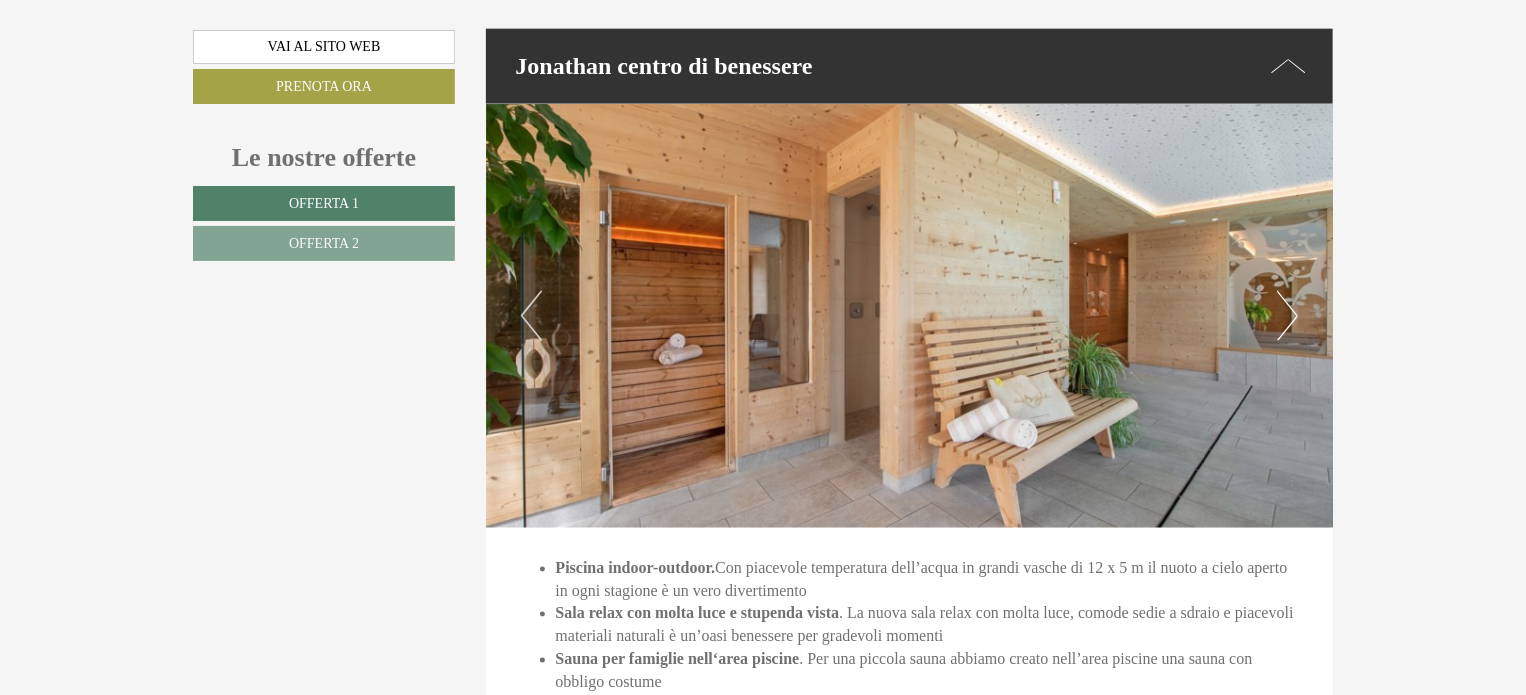 click on "Next" at bounding box center [1287, 316] 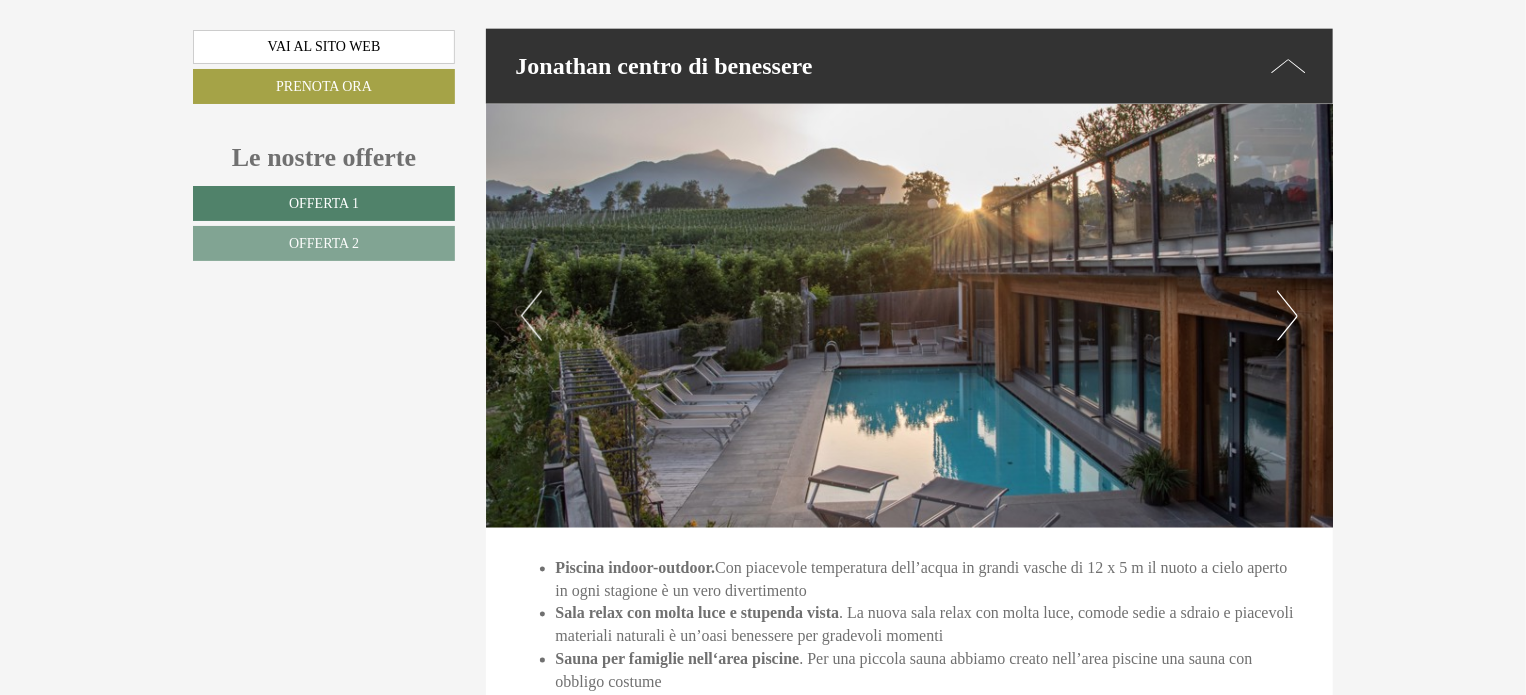 click on "Next" at bounding box center (1287, 316) 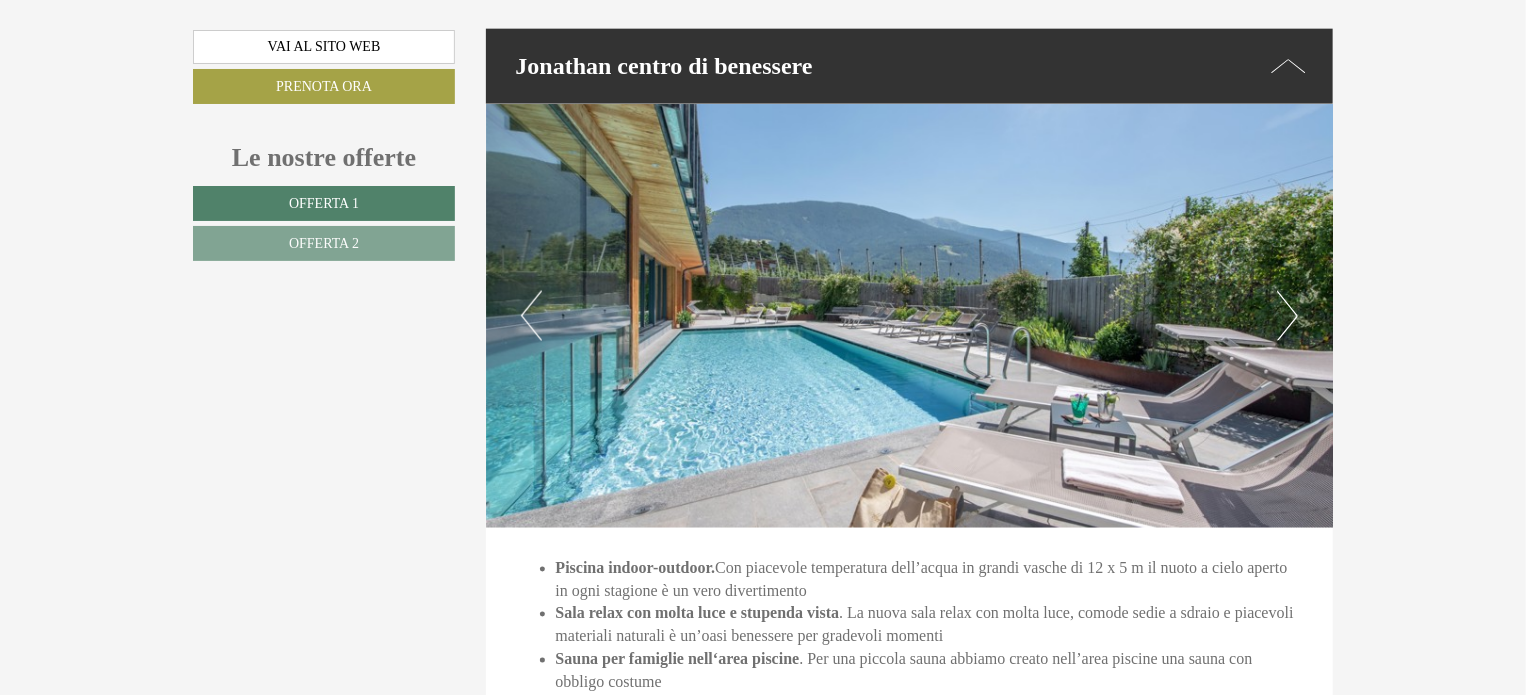 click on "Next" at bounding box center [1287, 316] 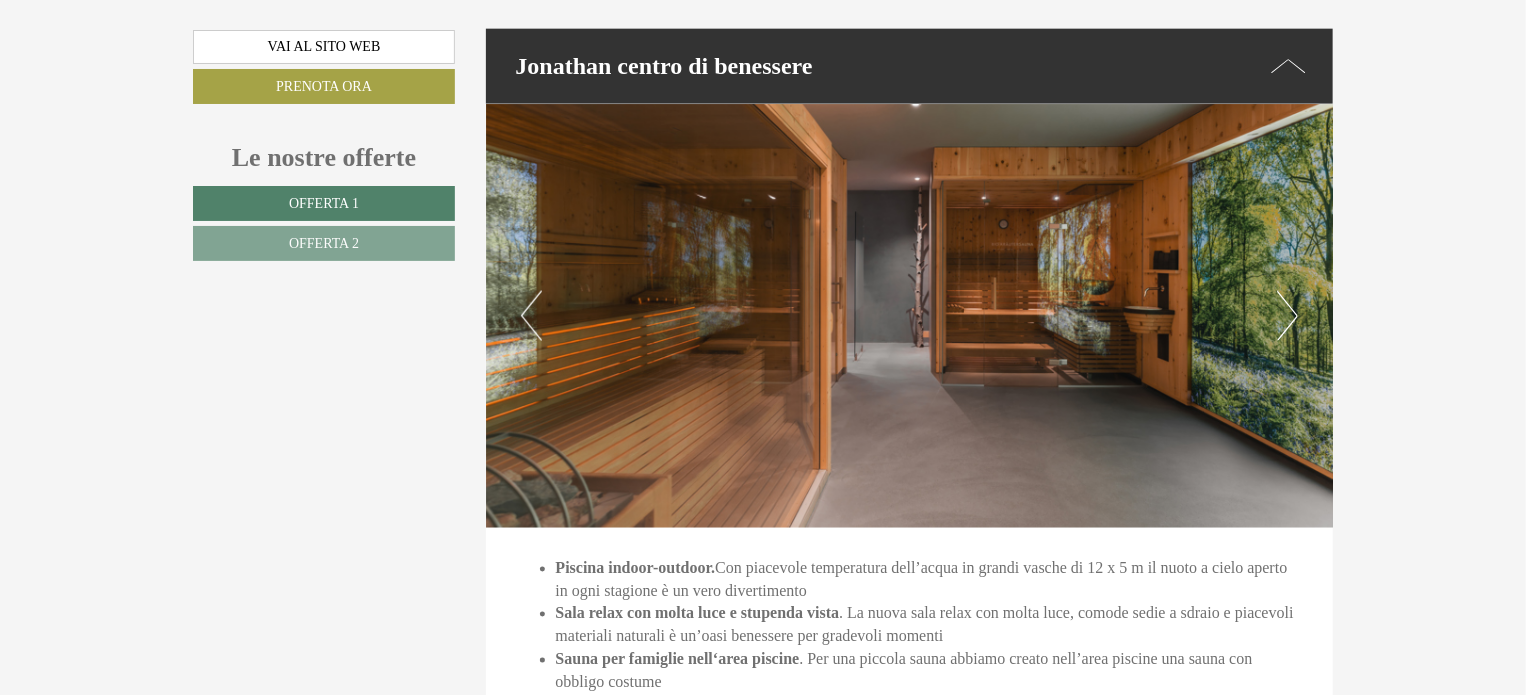 click on "Next" at bounding box center (1287, 316) 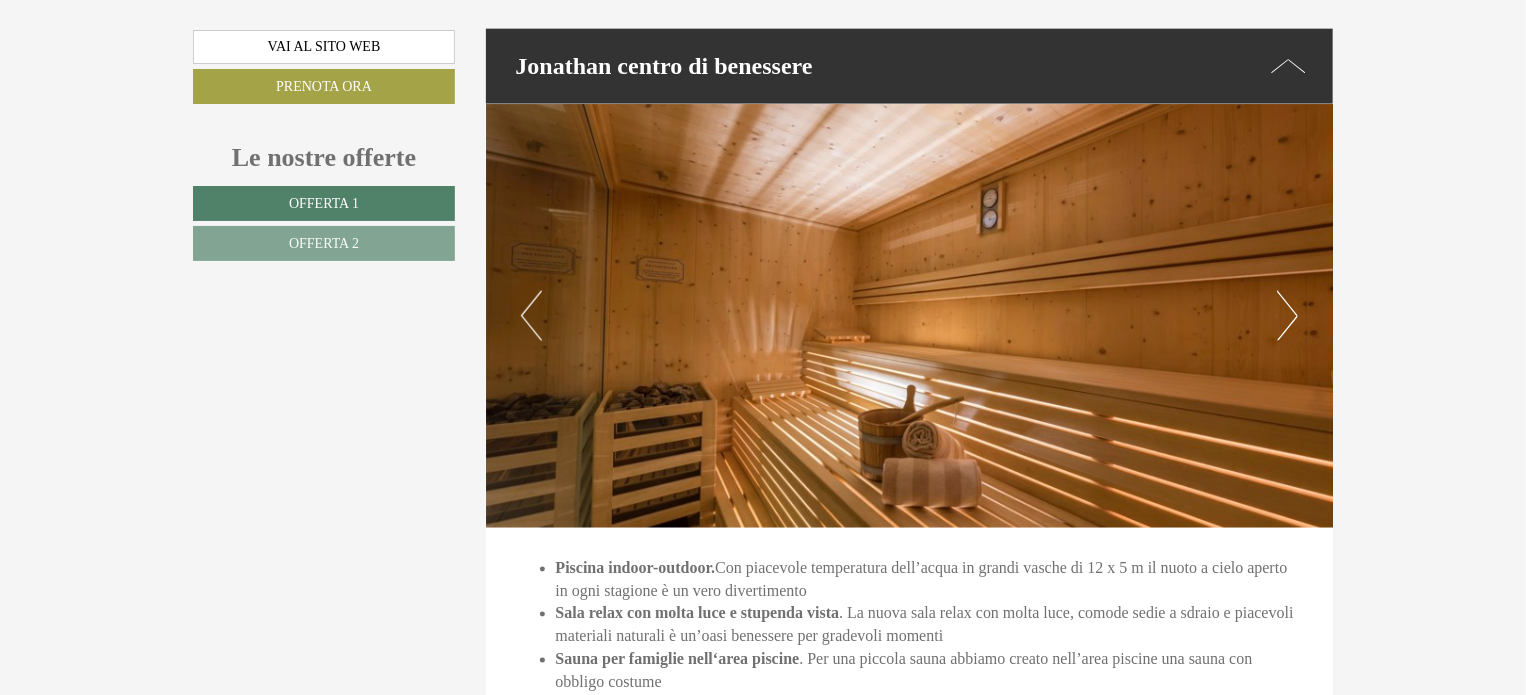 click on "Next" at bounding box center [1287, 316] 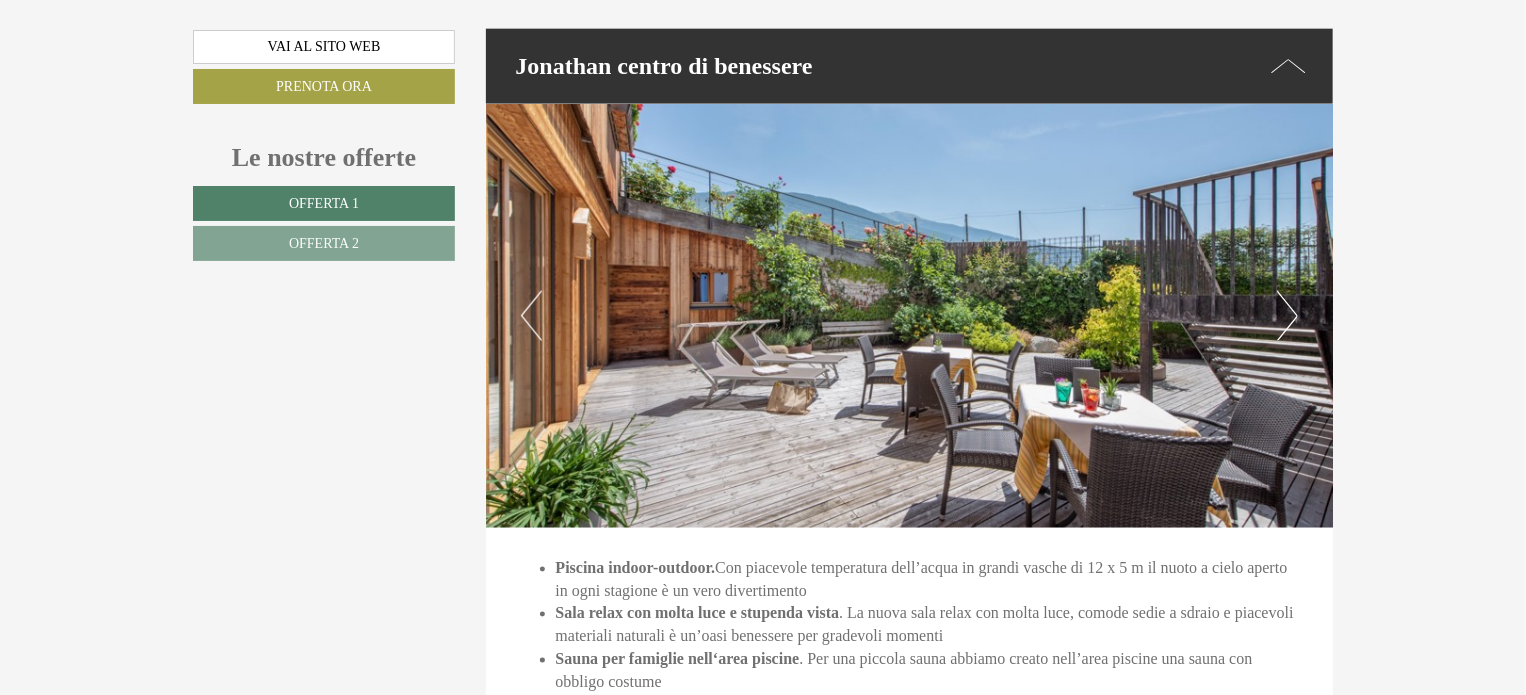click on "Next" at bounding box center [1287, 316] 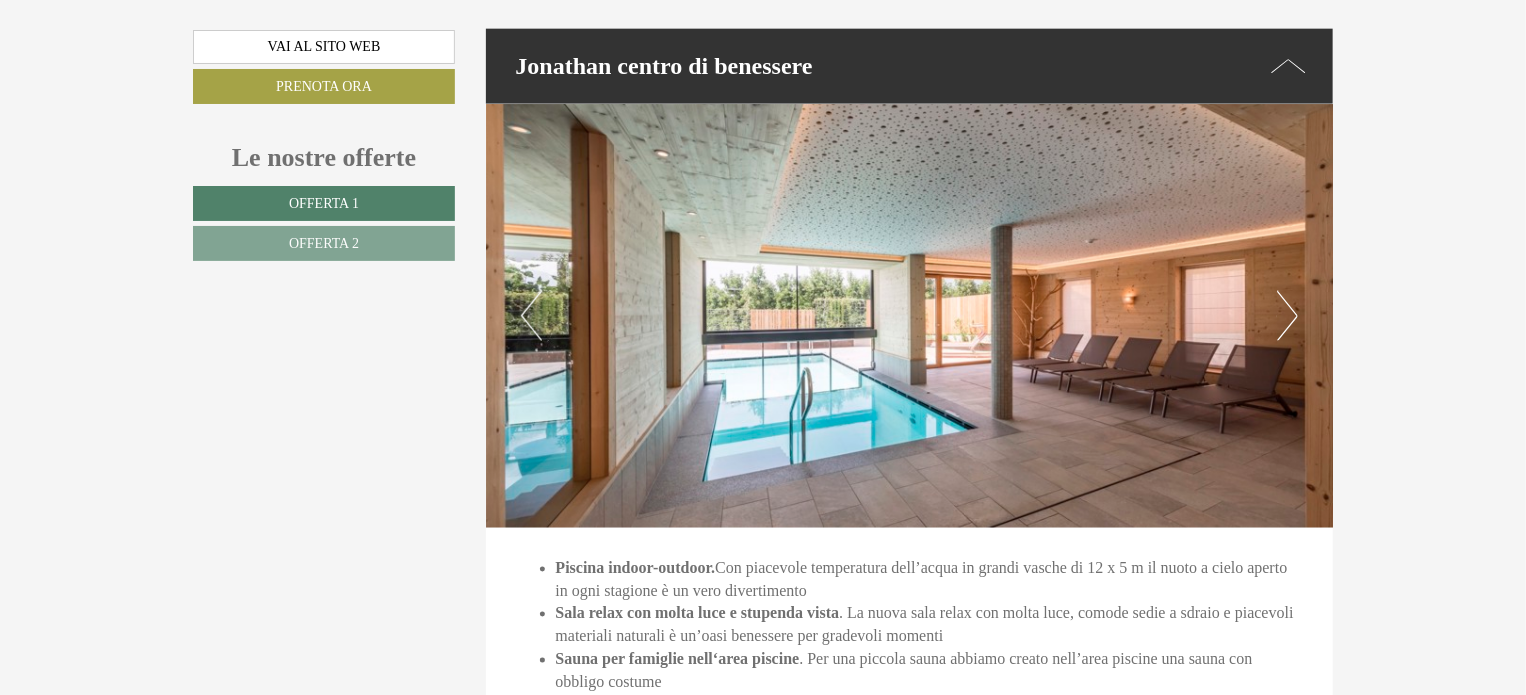 click on "Next" at bounding box center [1287, 316] 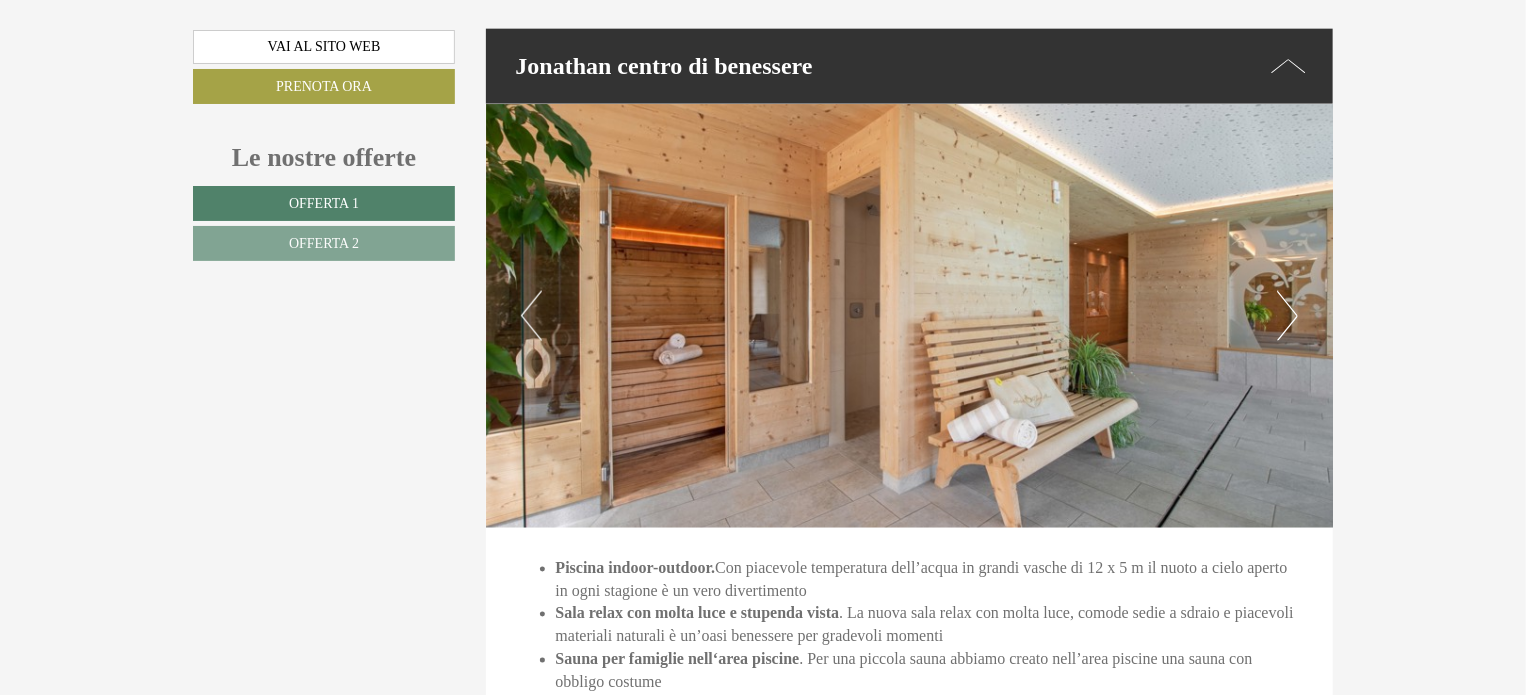 click on "Next" at bounding box center [1287, 316] 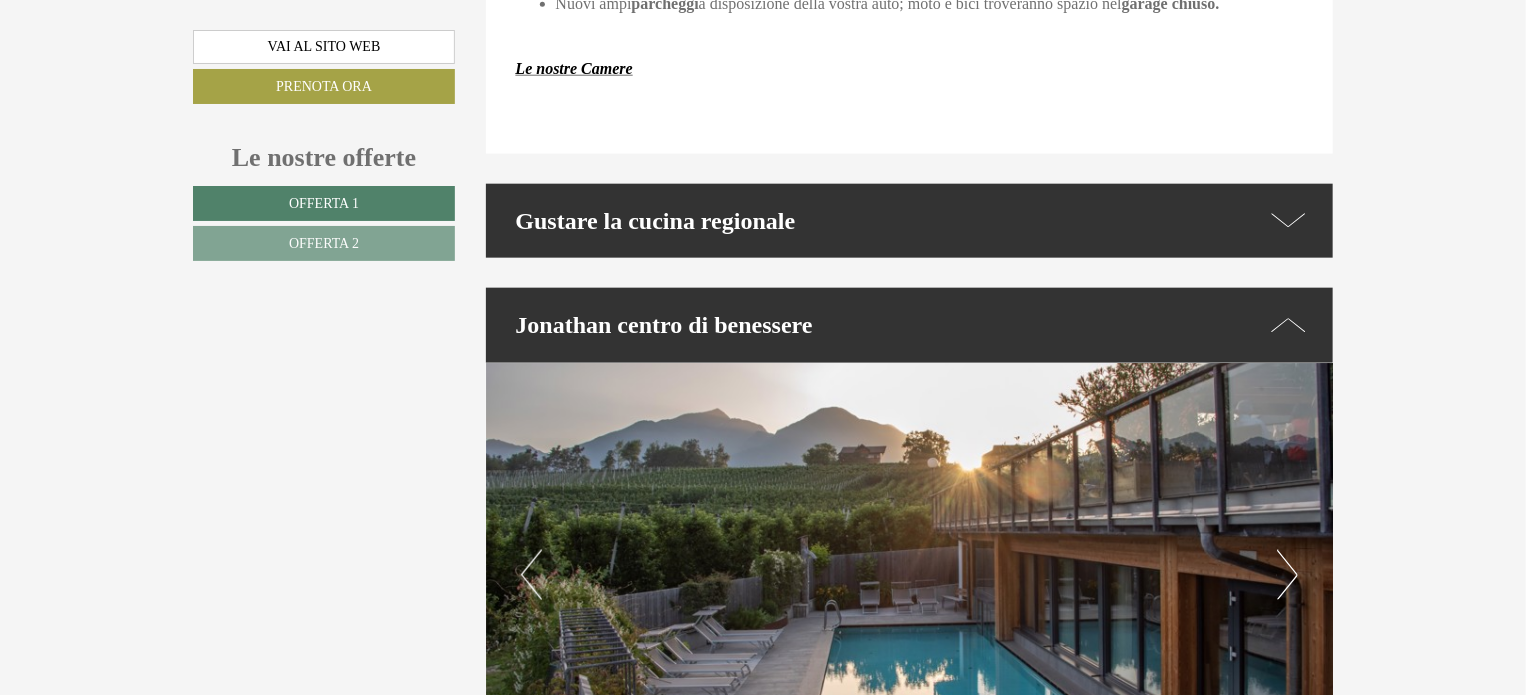 scroll, scrollTop: 4869, scrollLeft: 0, axis: vertical 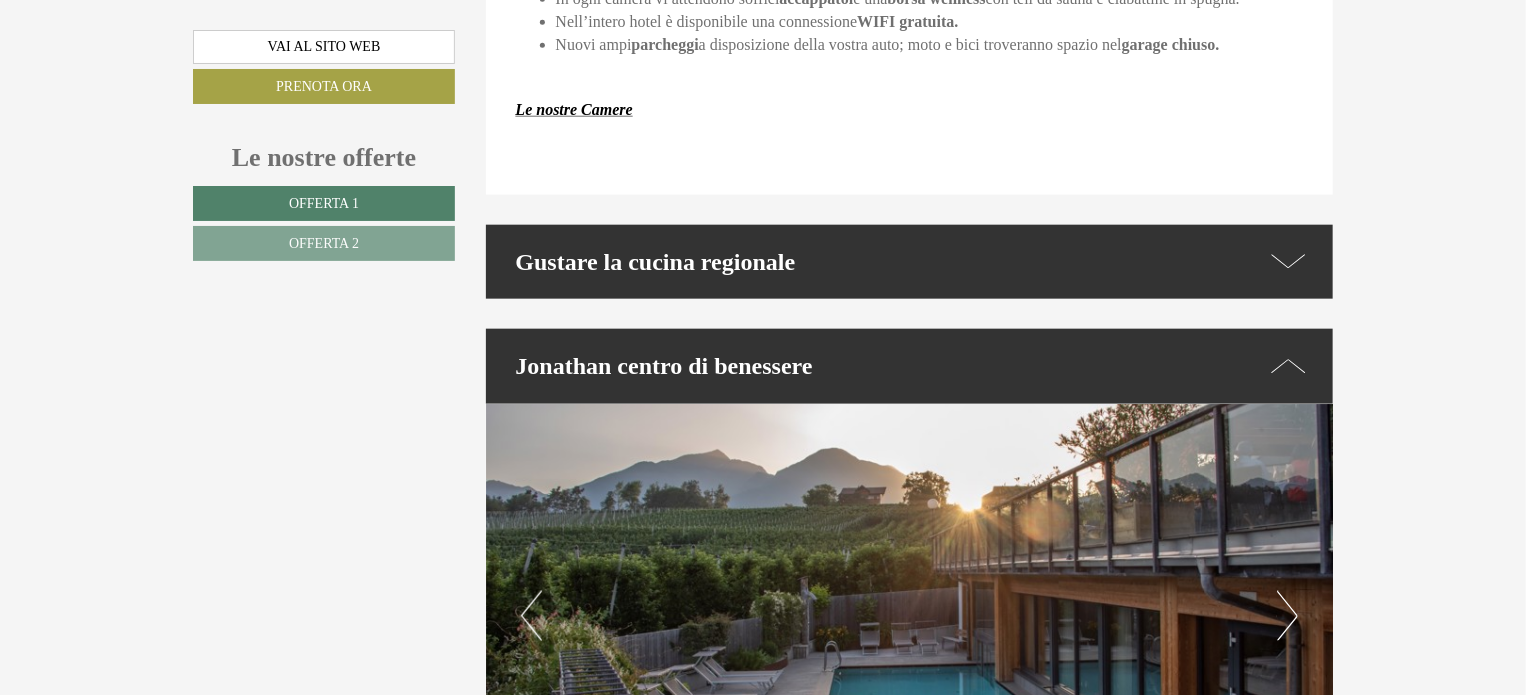 click at bounding box center (1289, 262) 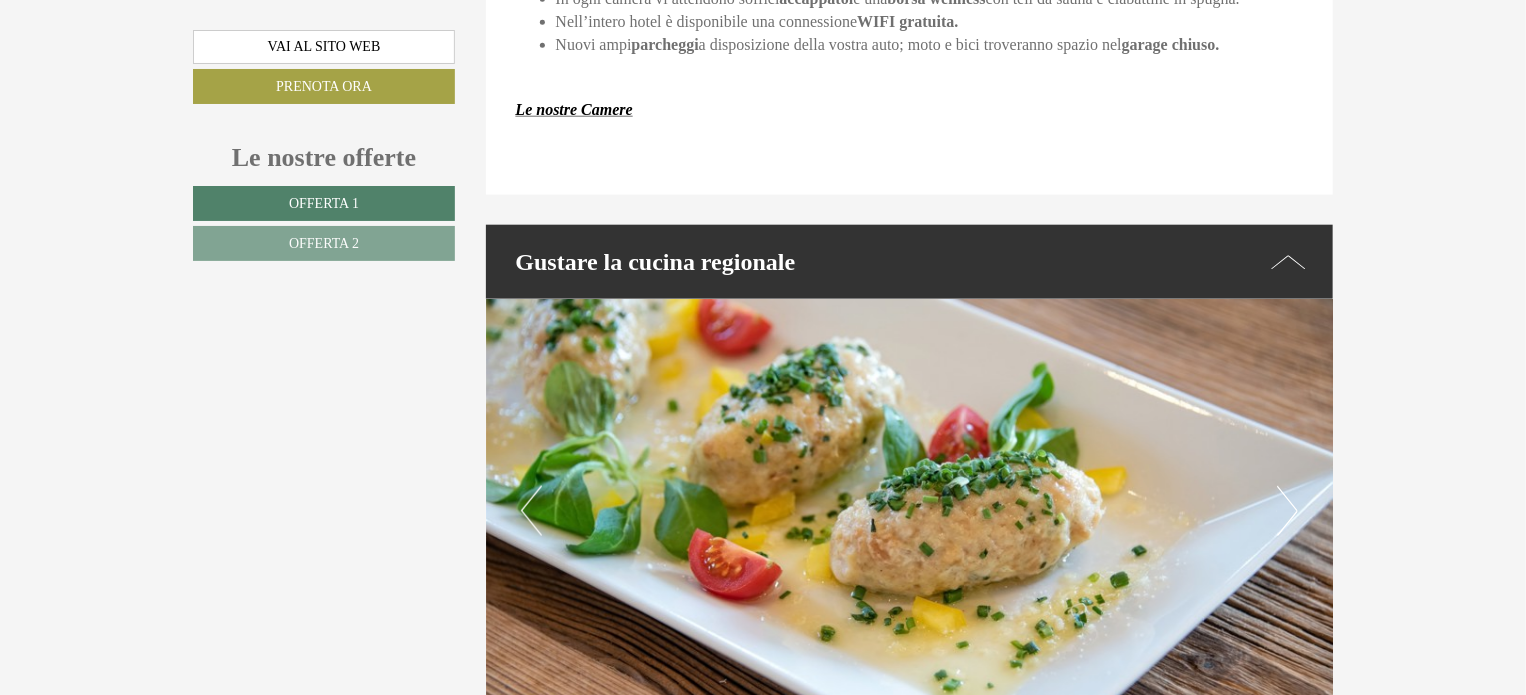scroll, scrollTop: 5069, scrollLeft: 0, axis: vertical 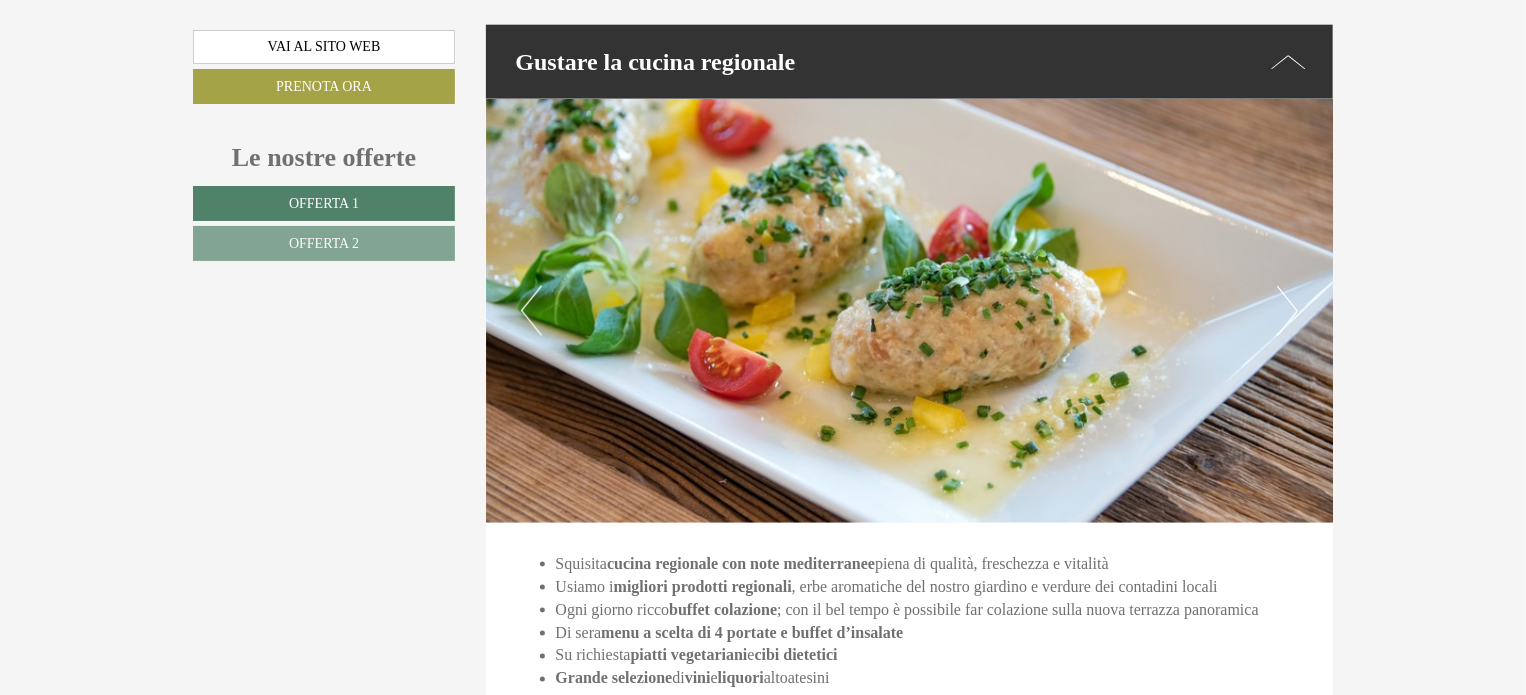 click on "Next" at bounding box center (1287, 311) 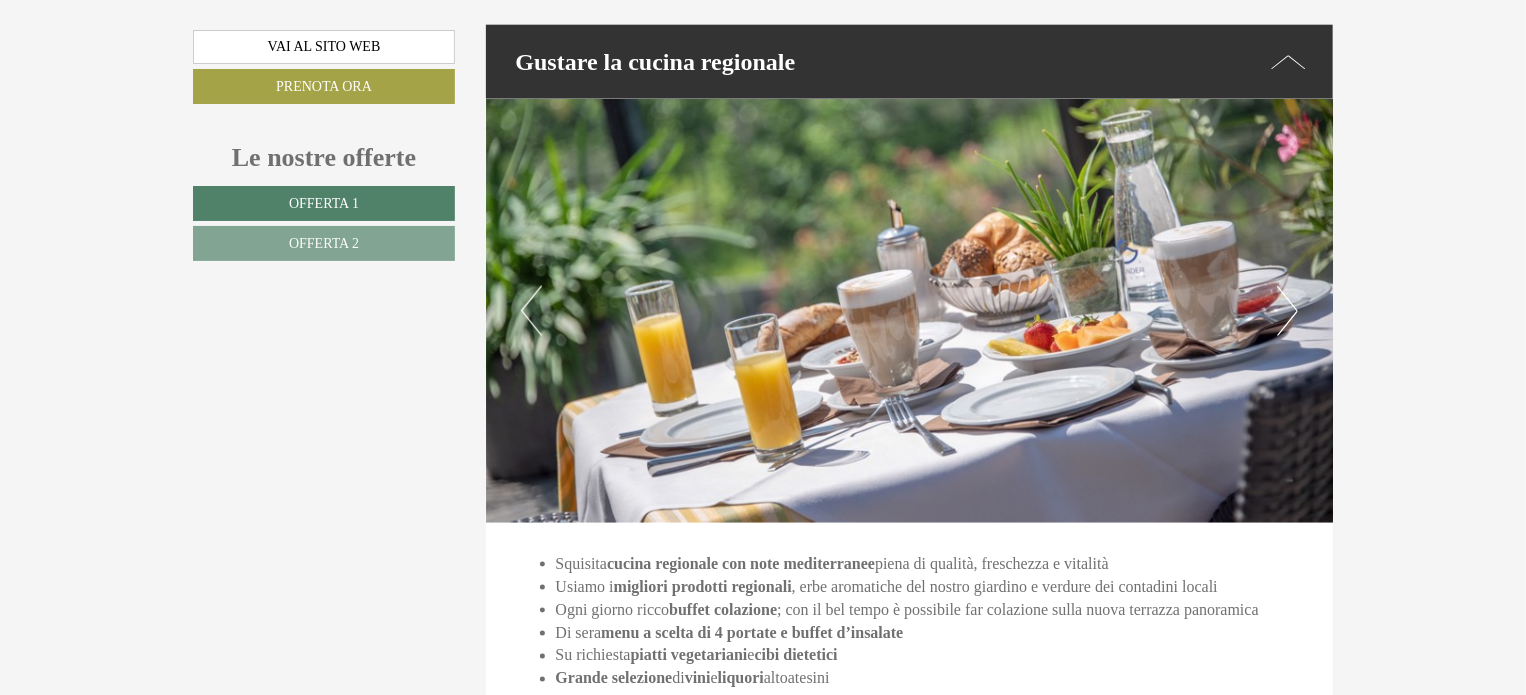 click on "Next" at bounding box center (1287, 311) 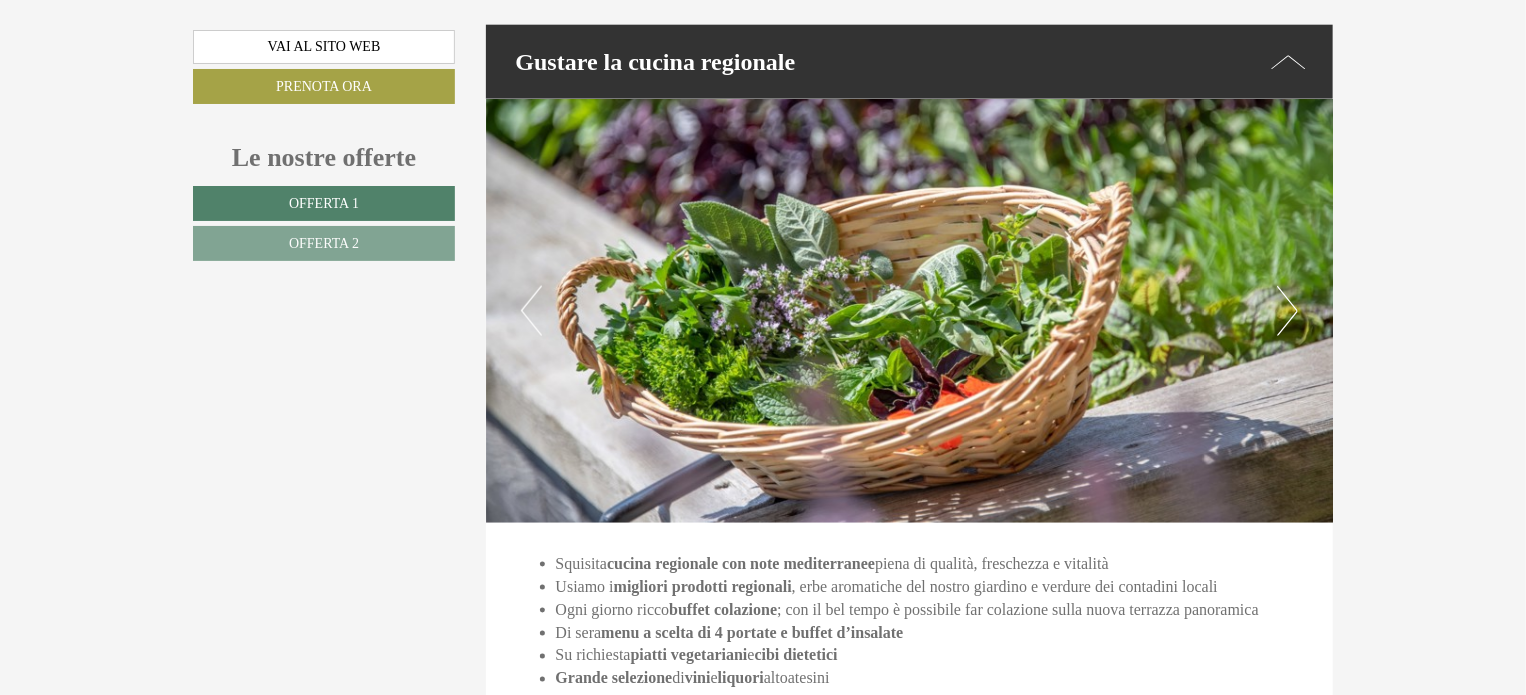 click on "Next" at bounding box center (1287, 311) 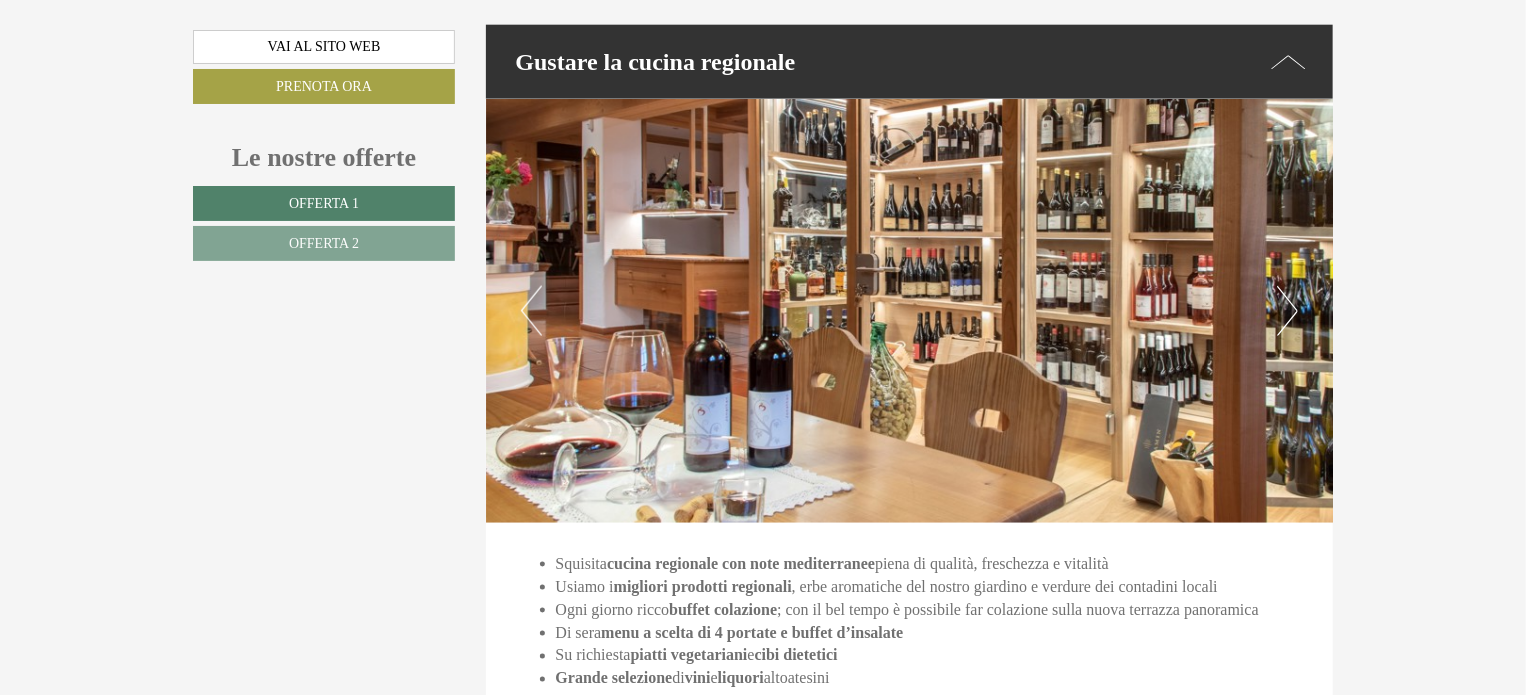 click on "Next" at bounding box center [1287, 311] 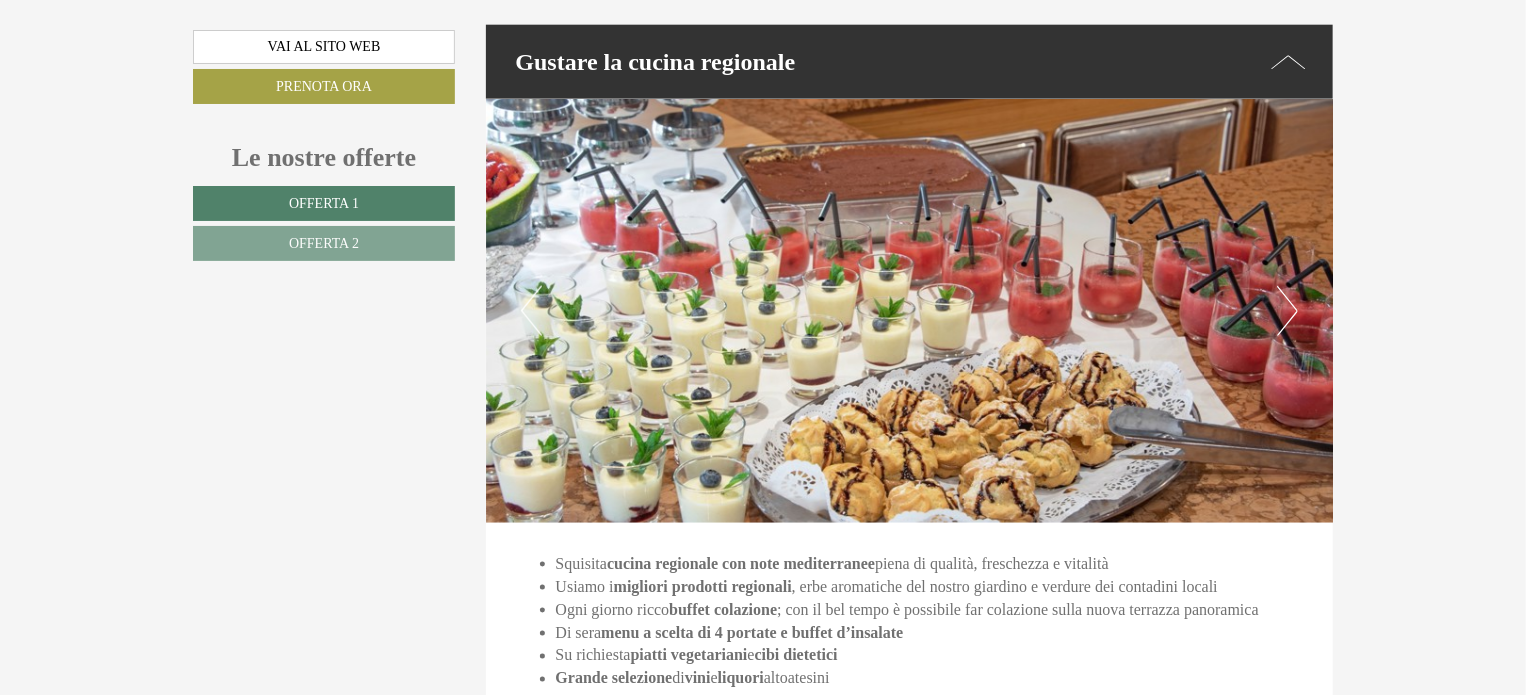 click on "Next" at bounding box center [1287, 311] 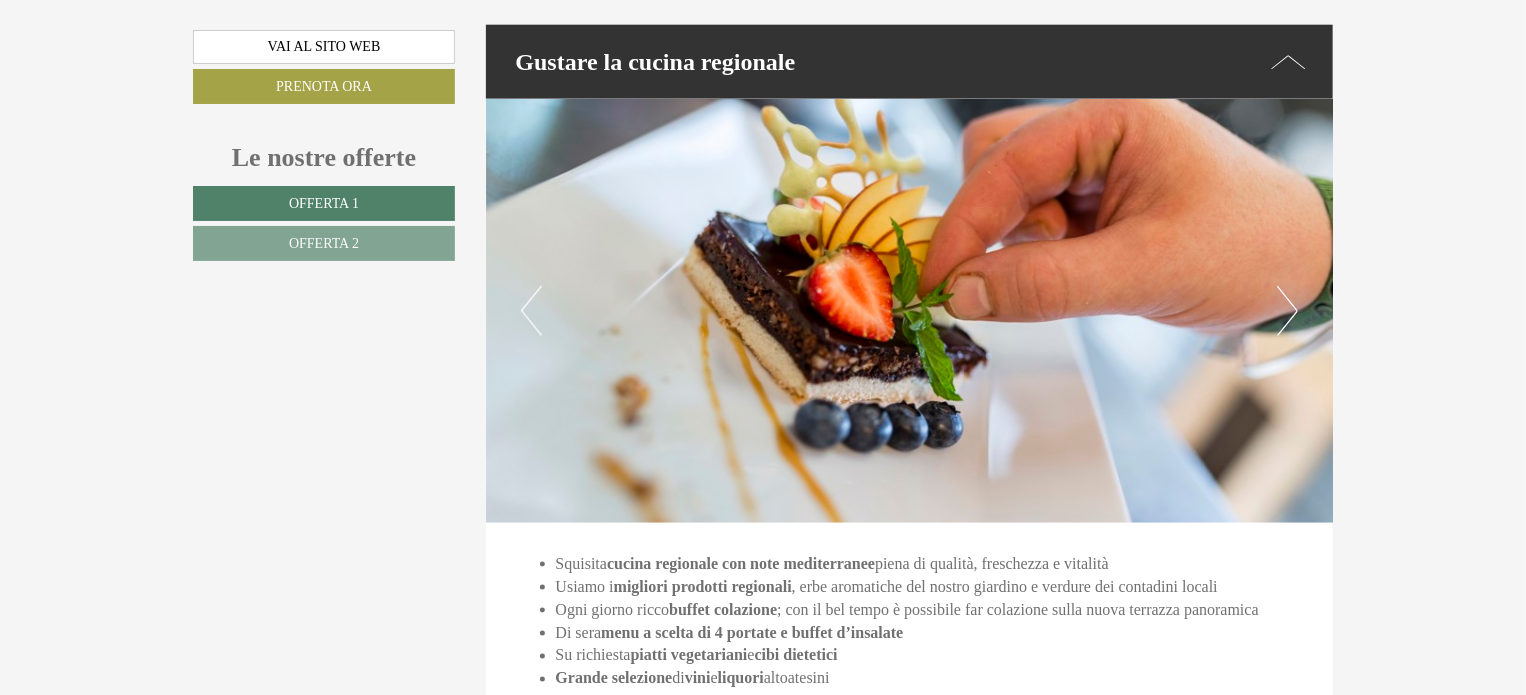 click on "Next" at bounding box center [1287, 311] 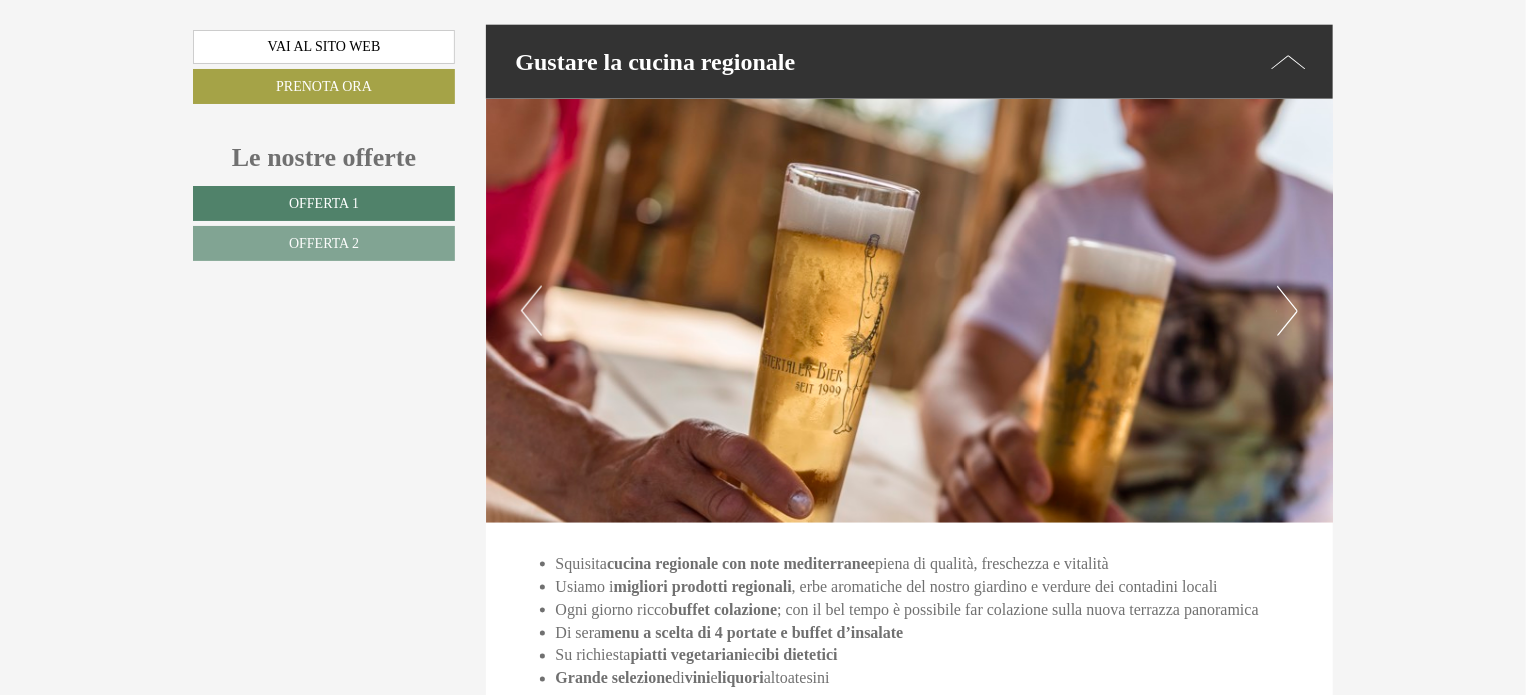 click on "Next" at bounding box center (1287, 311) 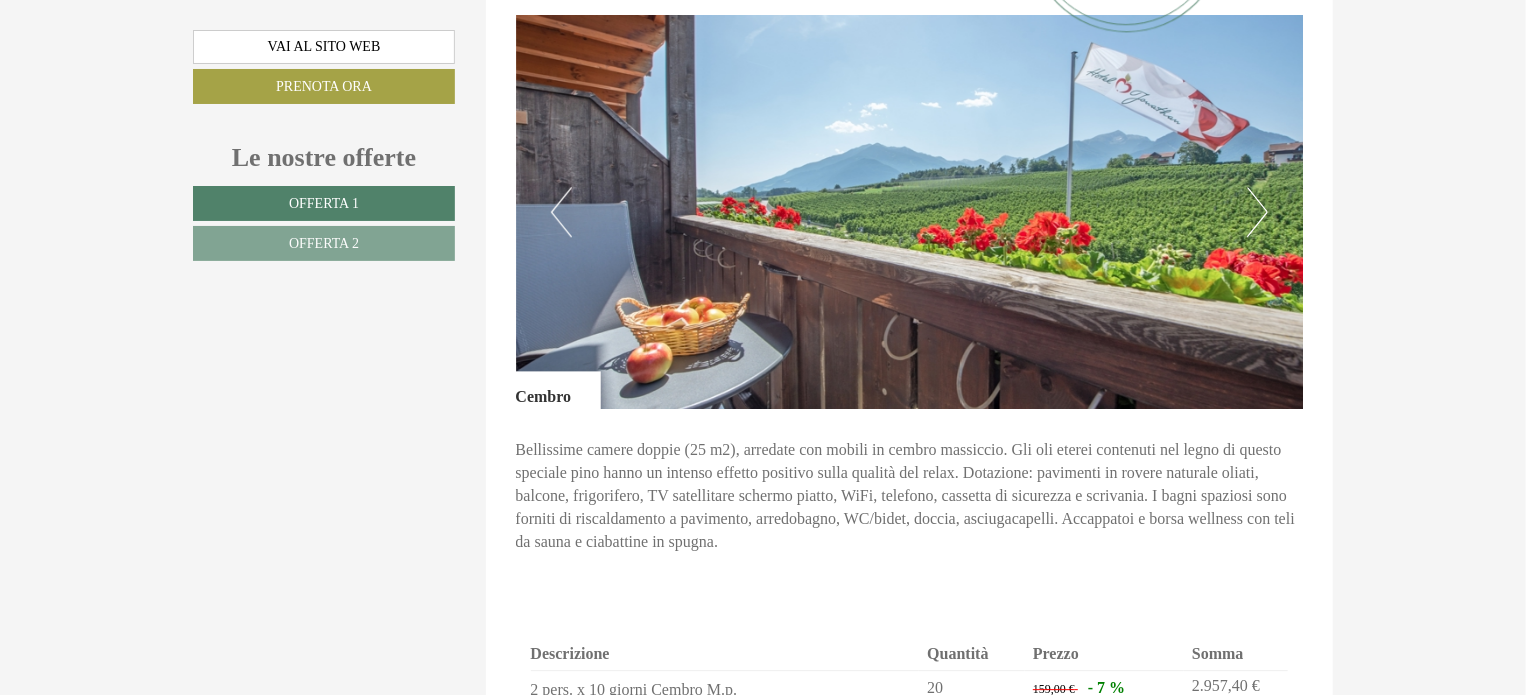 scroll, scrollTop: 2569, scrollLeft: 0, axis: vertical 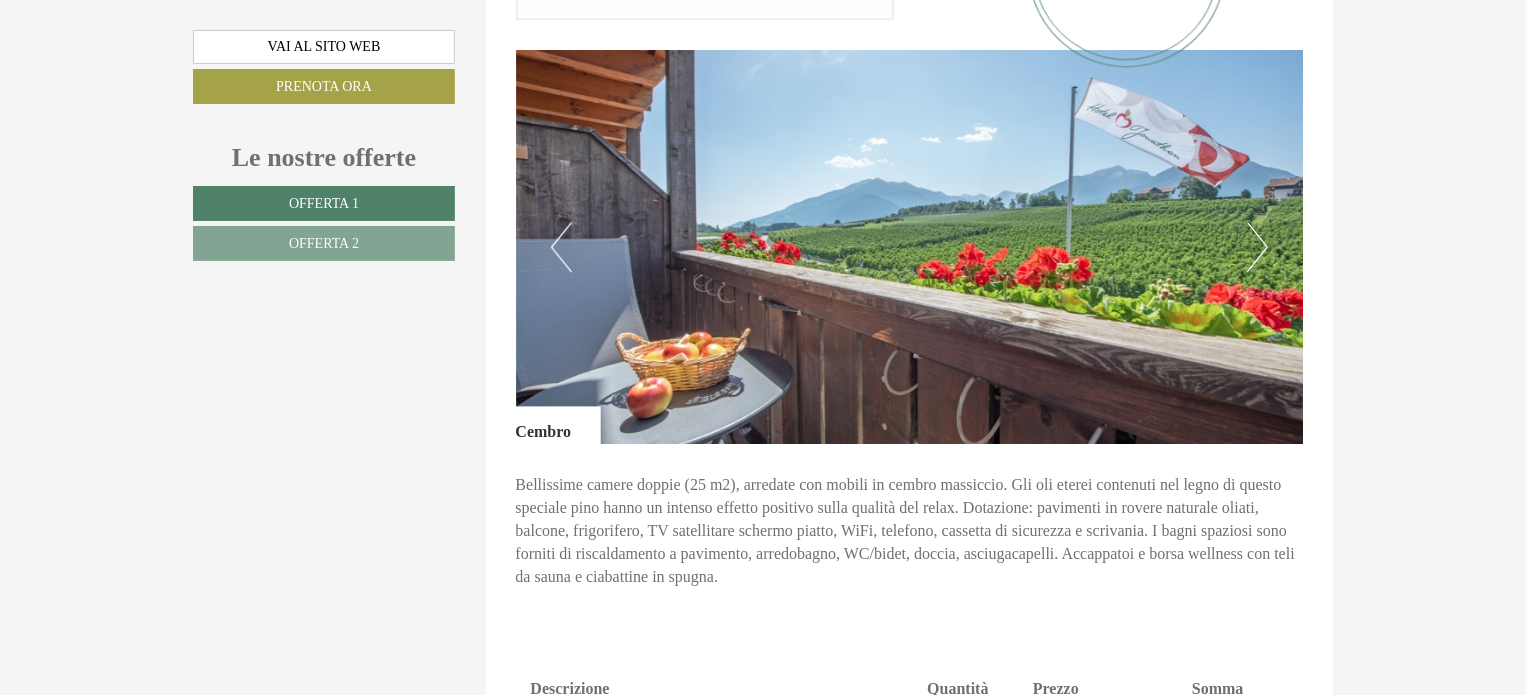 click on "Next" at bounding box center [1257, 247] 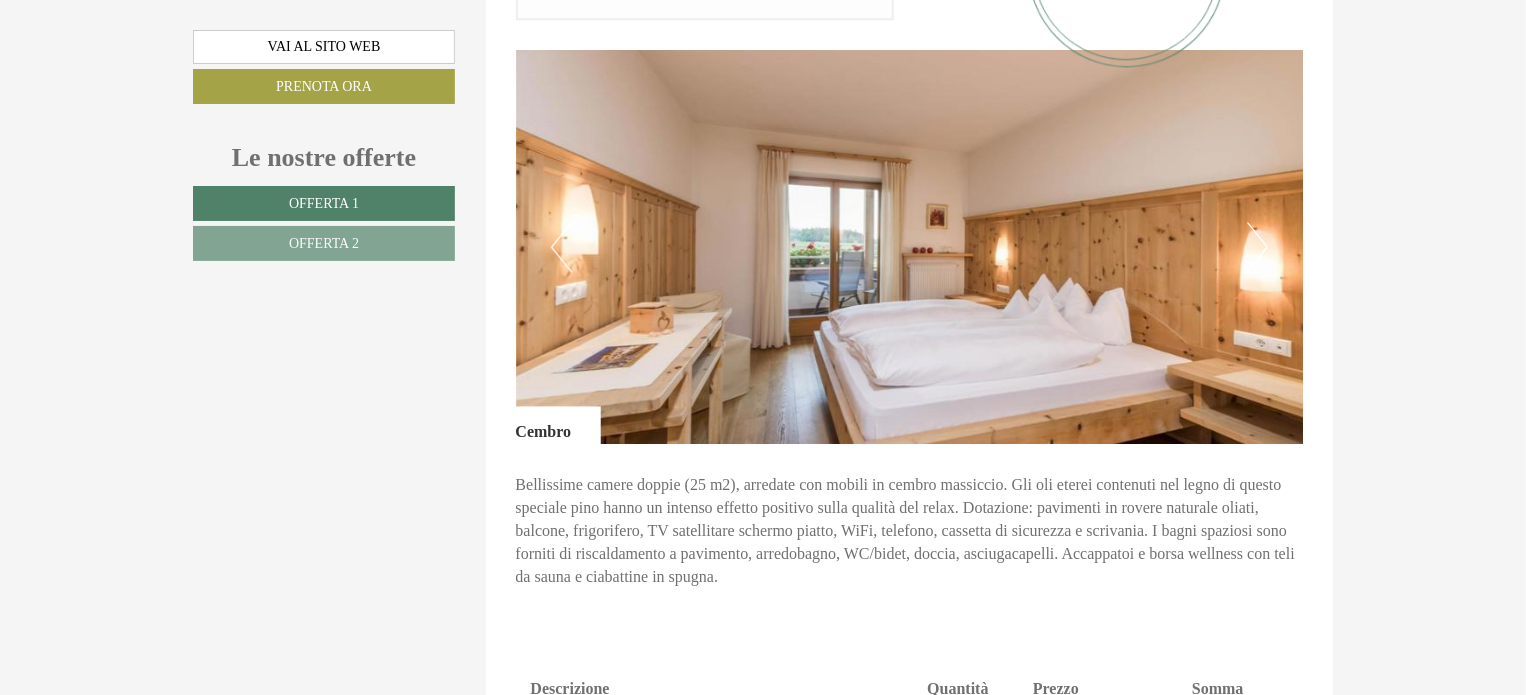 click on "Next" at bounding box center [1257, 247] 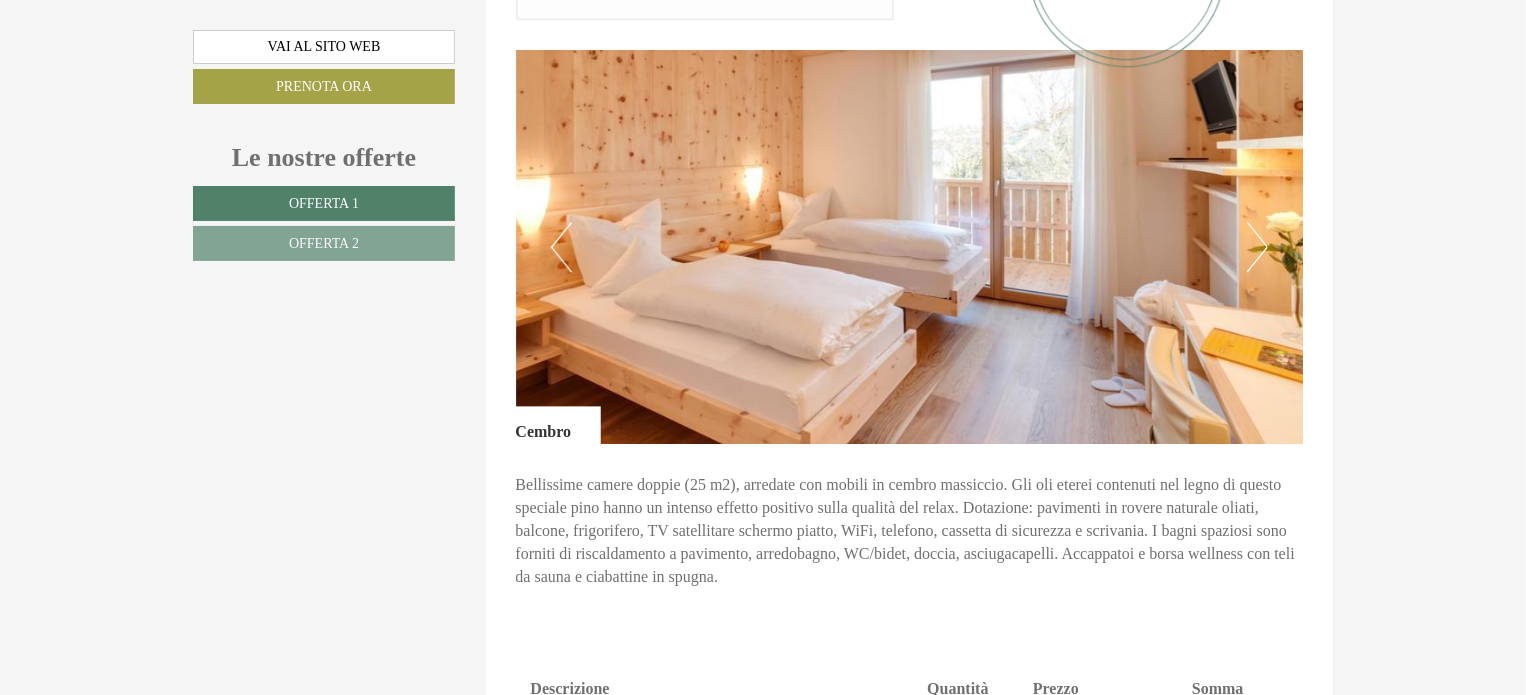 click on "Next" at bounding box center [1257, 247] 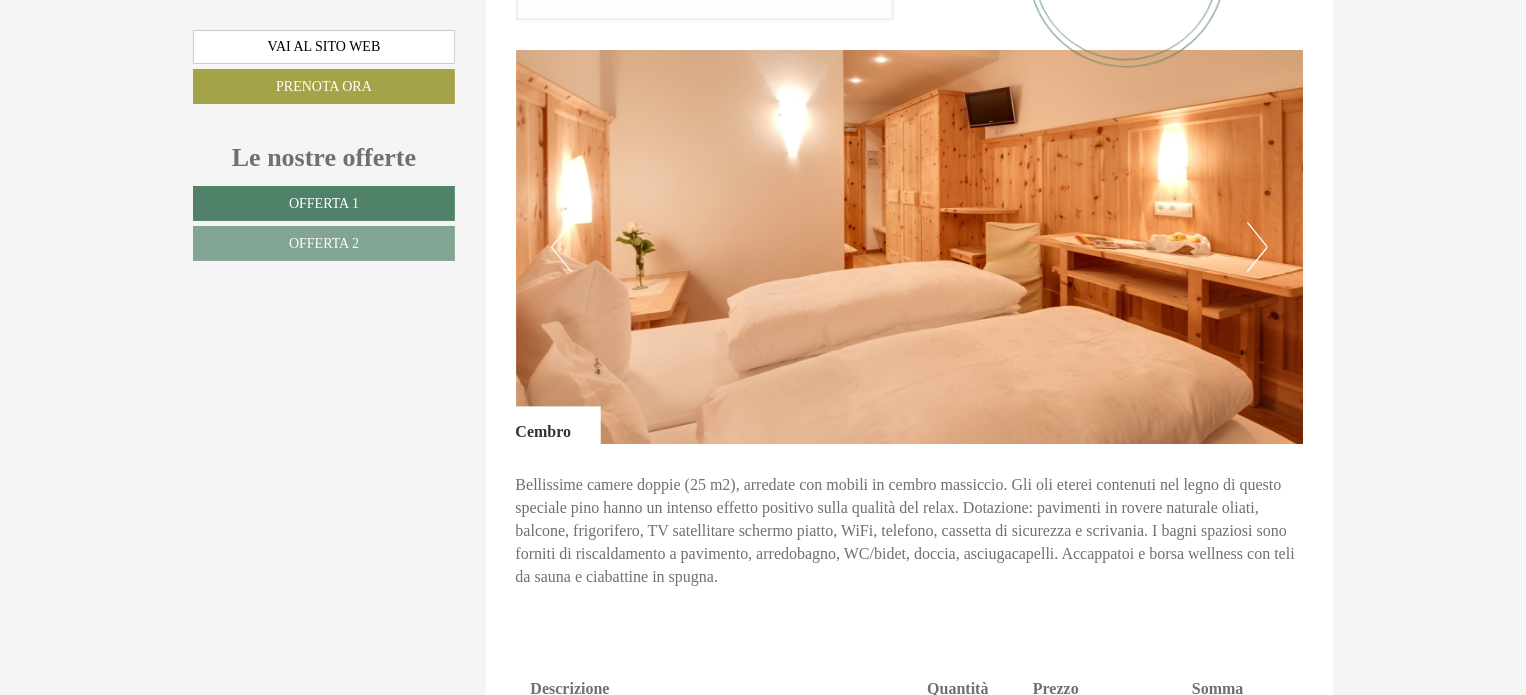 click on "Next" at bounding box center [1257, 247] 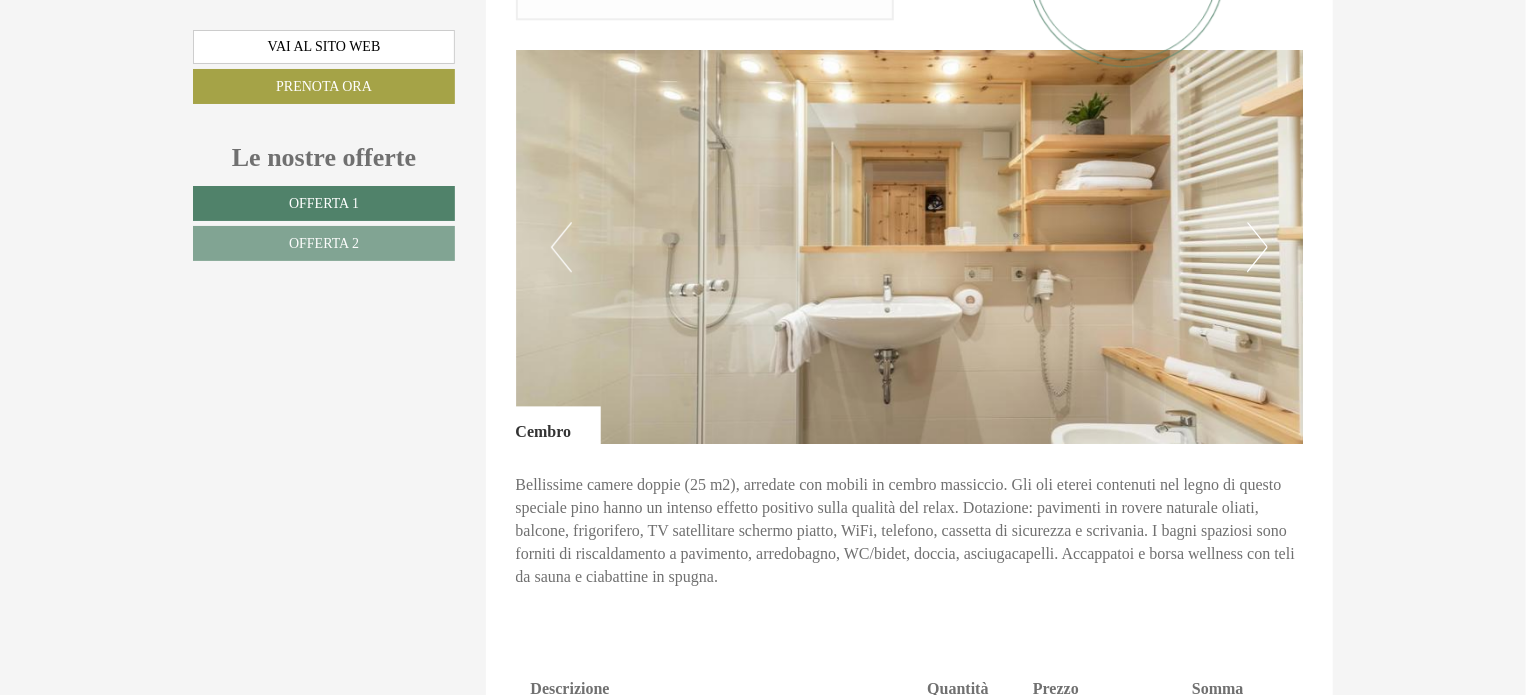 click on "Next" at bounding box center [1257, 247] 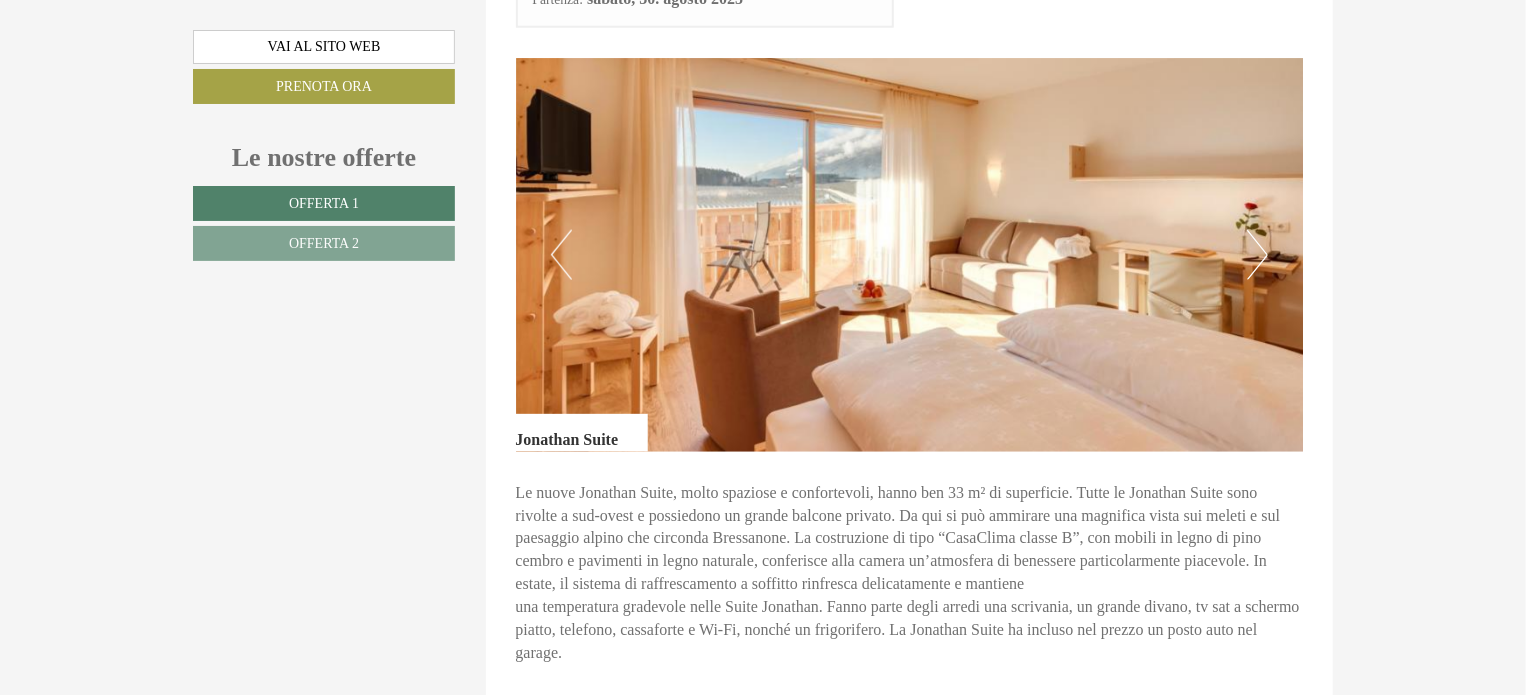 scroll, scrollTop: 1169, scrollLeft: 0, axis: vertical 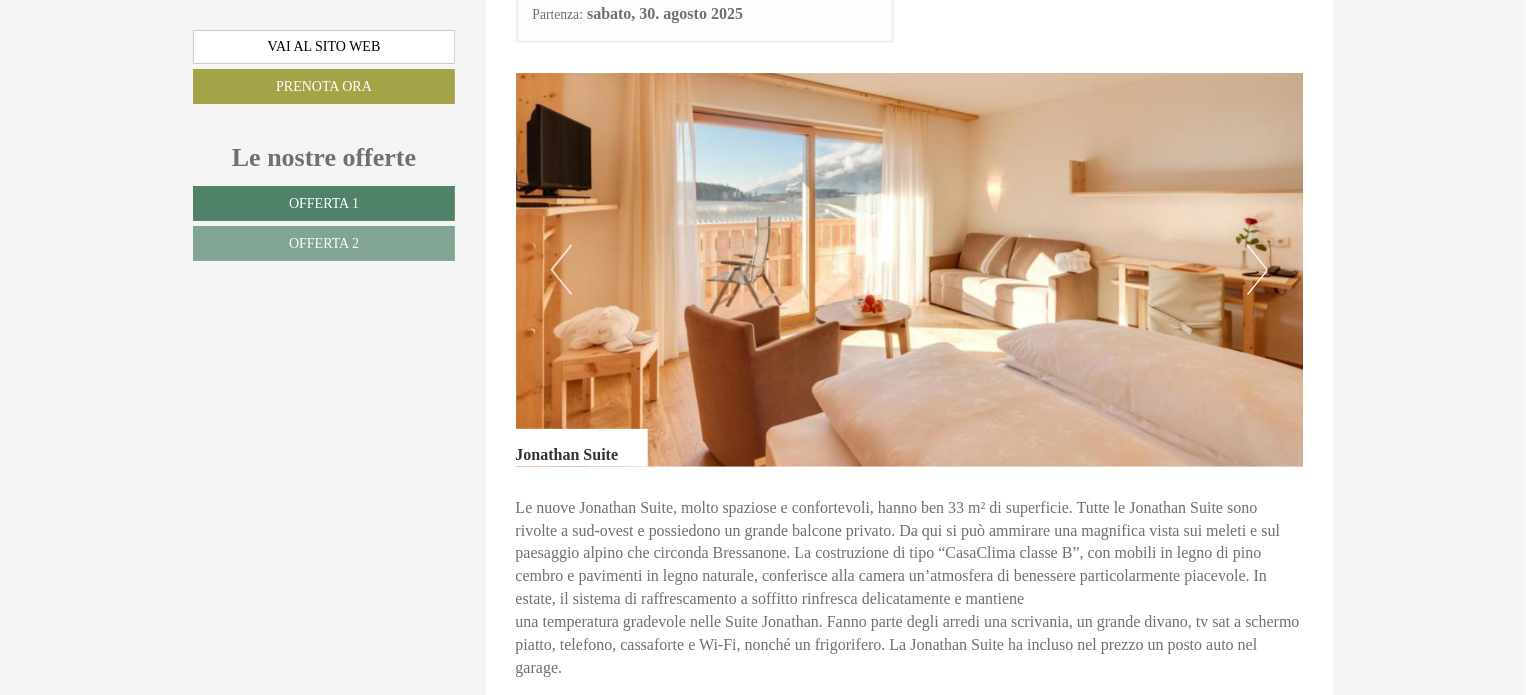 click on "Next" at bounding box center (1257, 270) 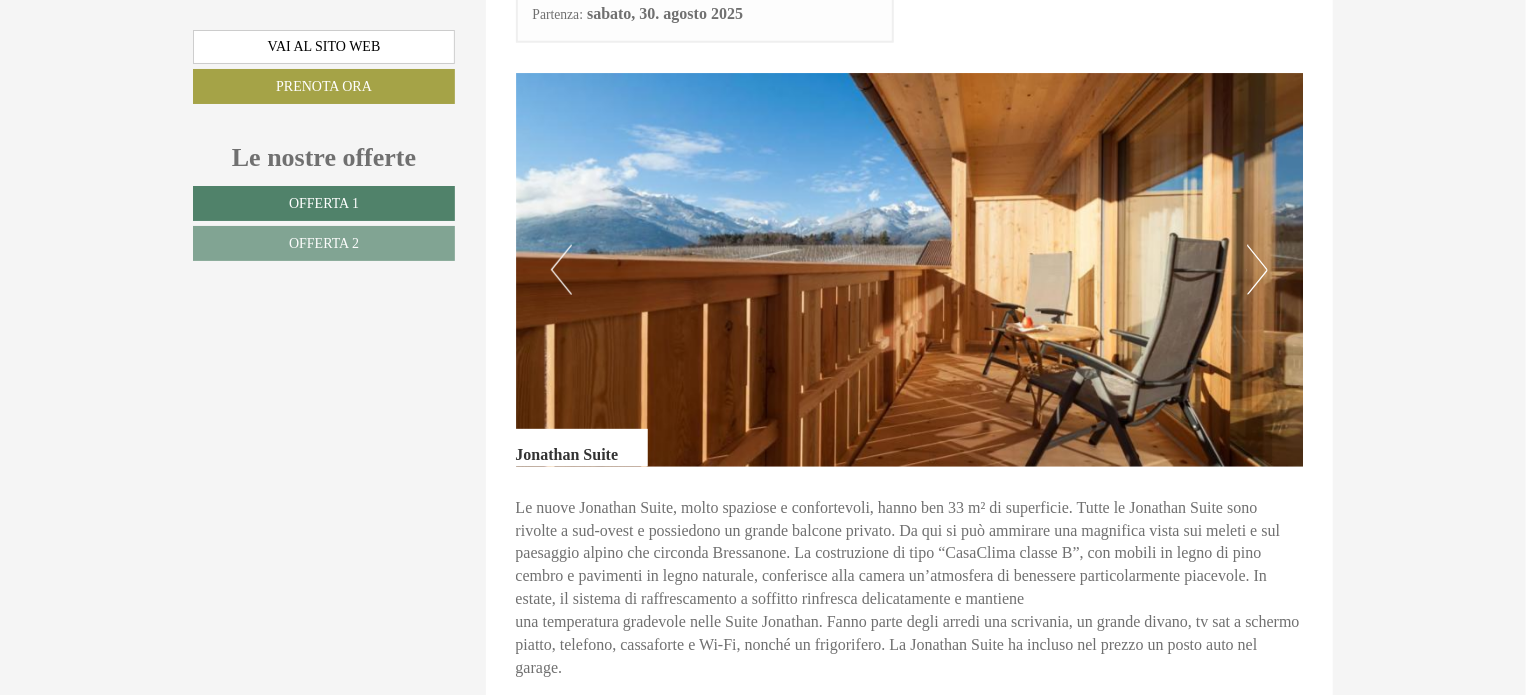 click on "Next" at bounding box center [1257, 270] 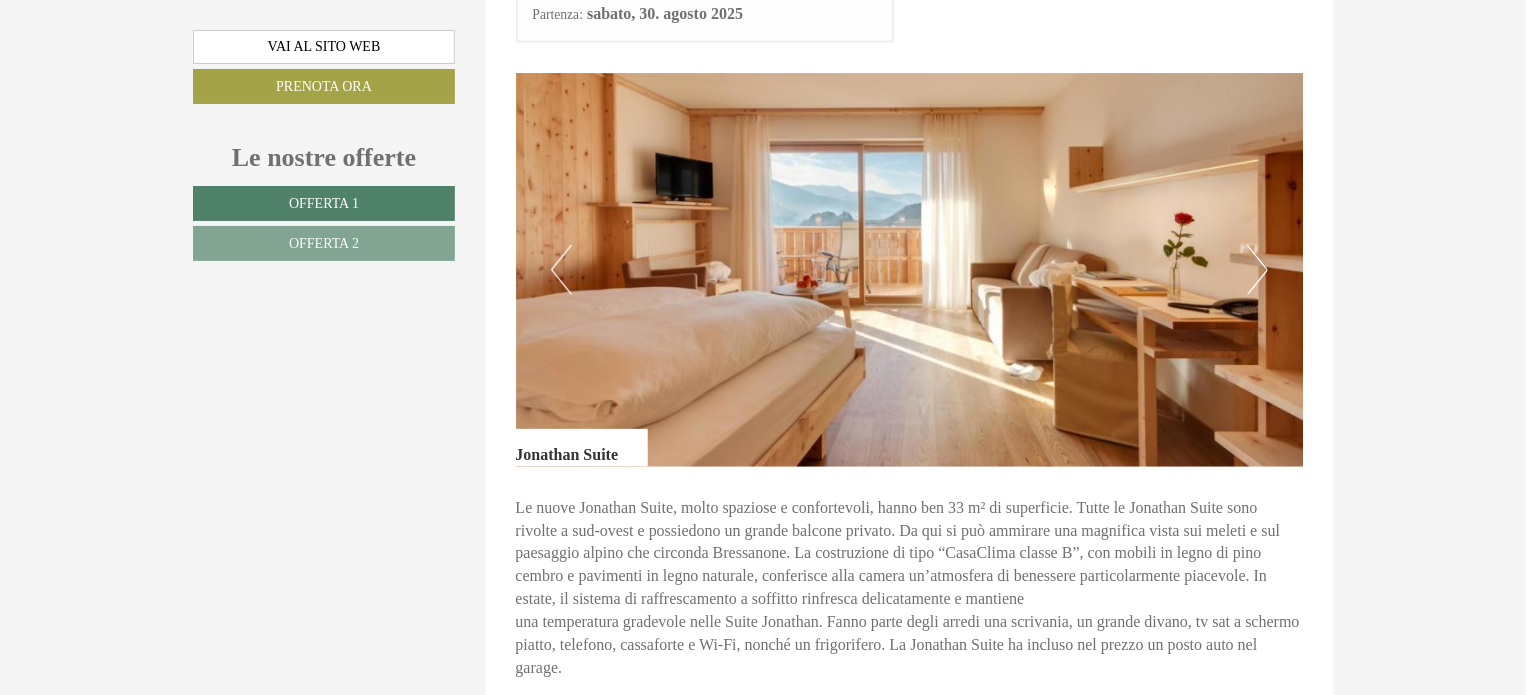 click at bounding box center (910, 270) 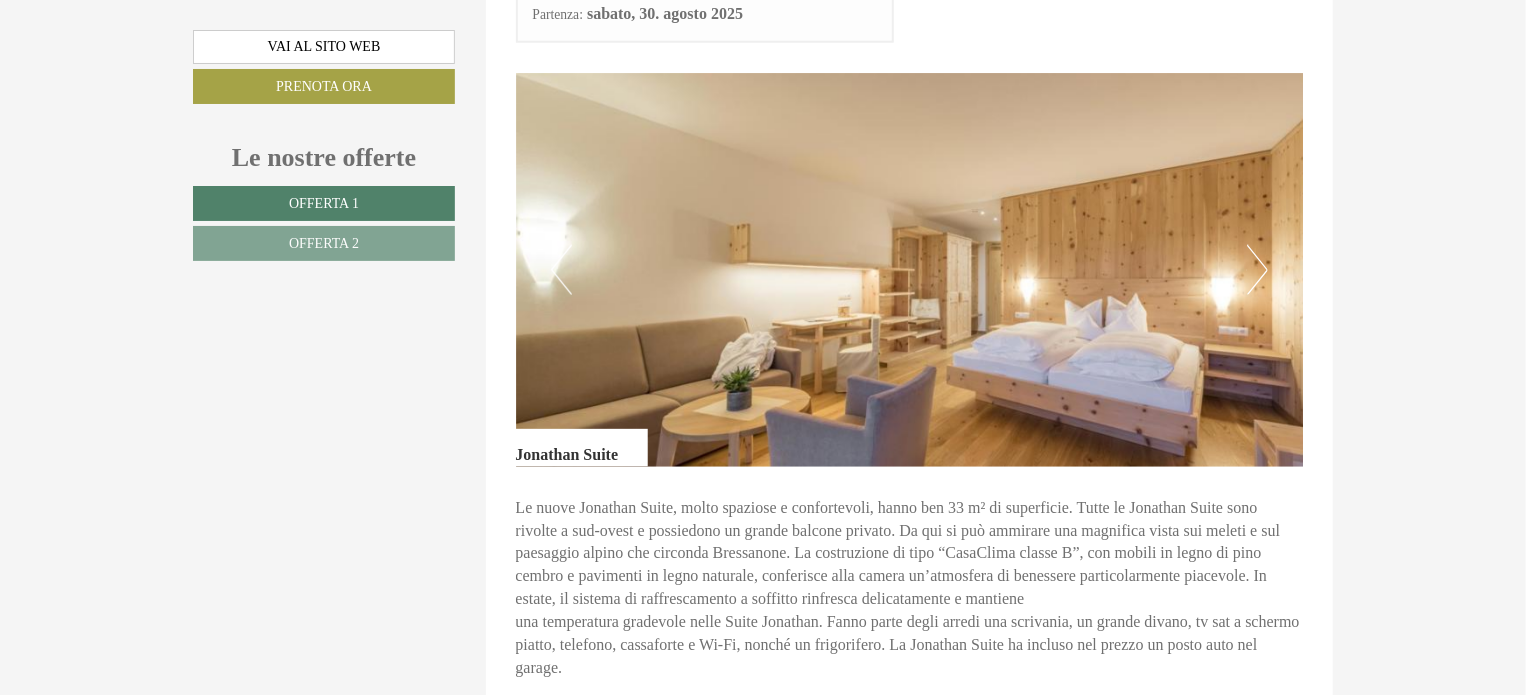 click on "Next" at bounding box center (1257, 270) 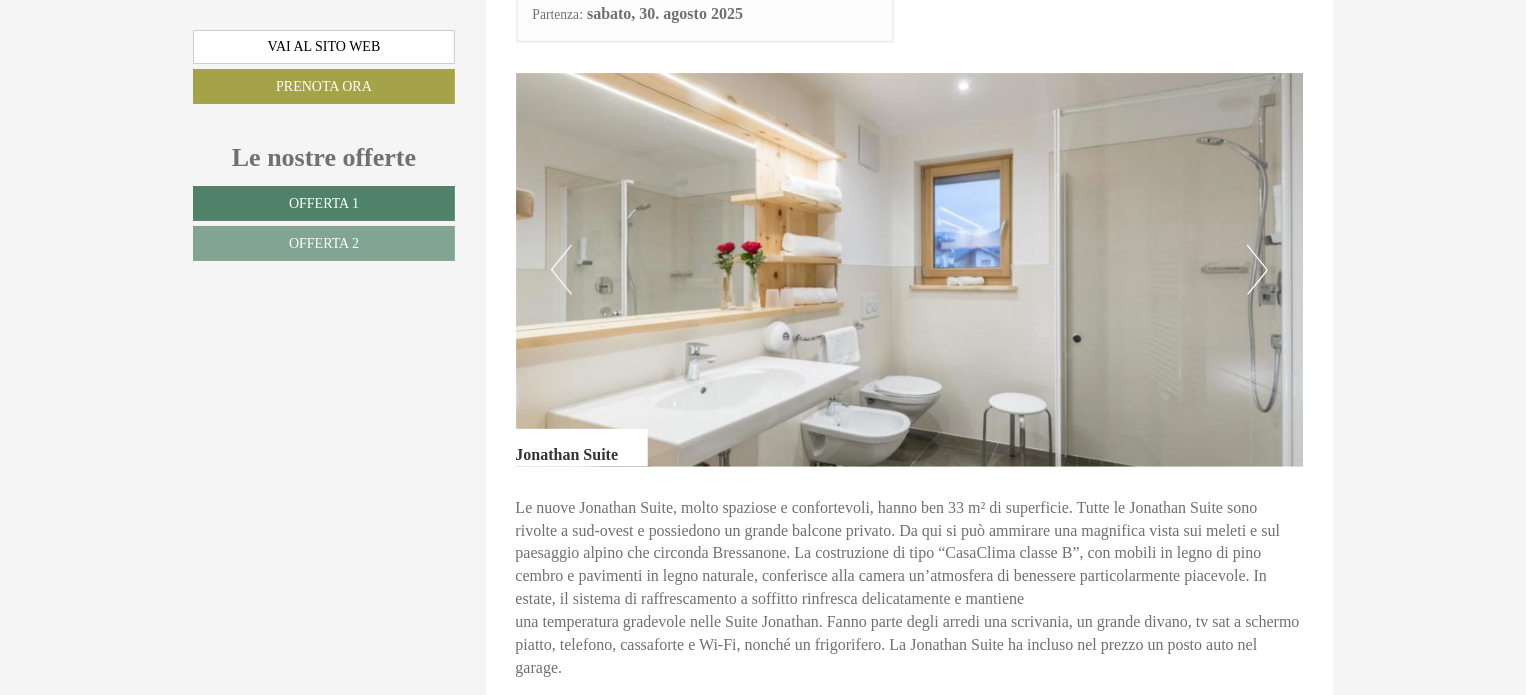 click on "Next" at bounding box center (1257, 270) 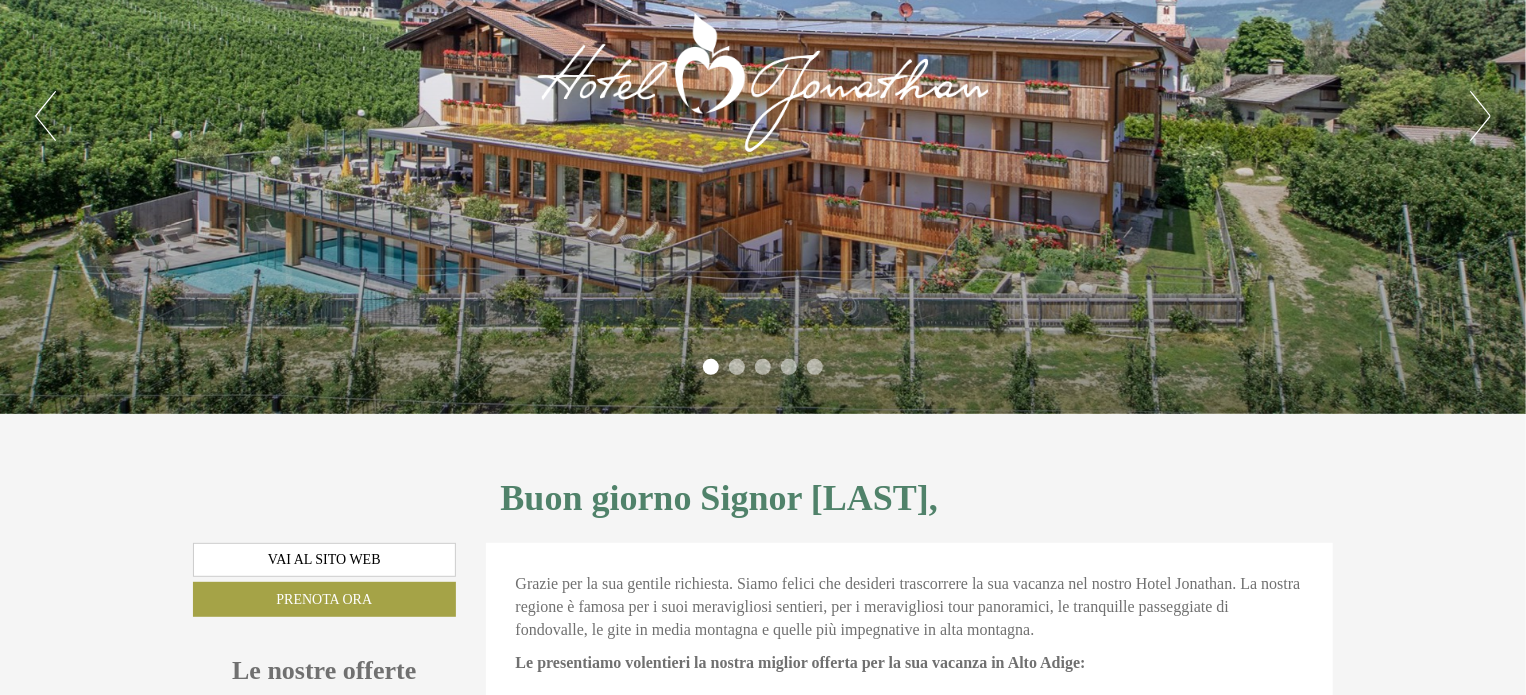 scroll, scrollTop: 169, scrollLeft: 0, axis: vertical 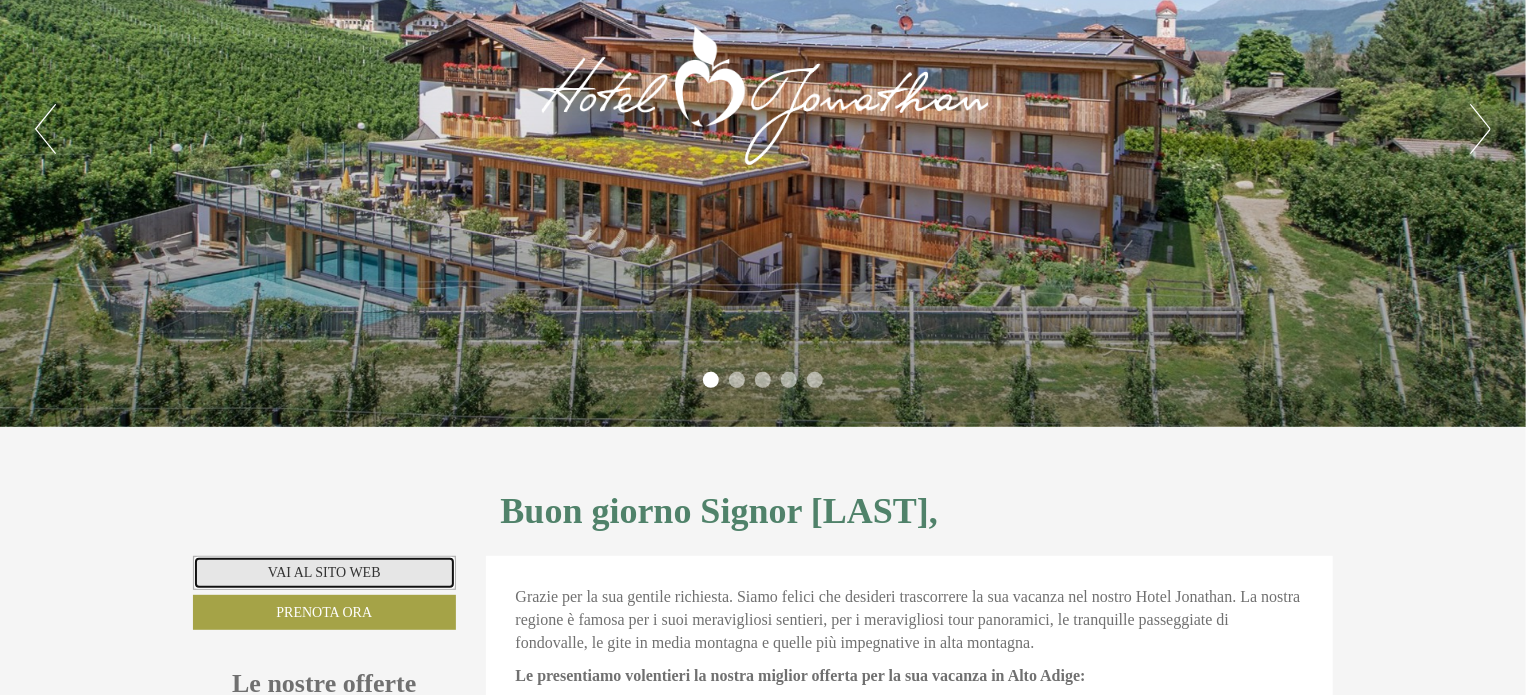 click on "Vai al sito web" at bounding box center [324, 573] 